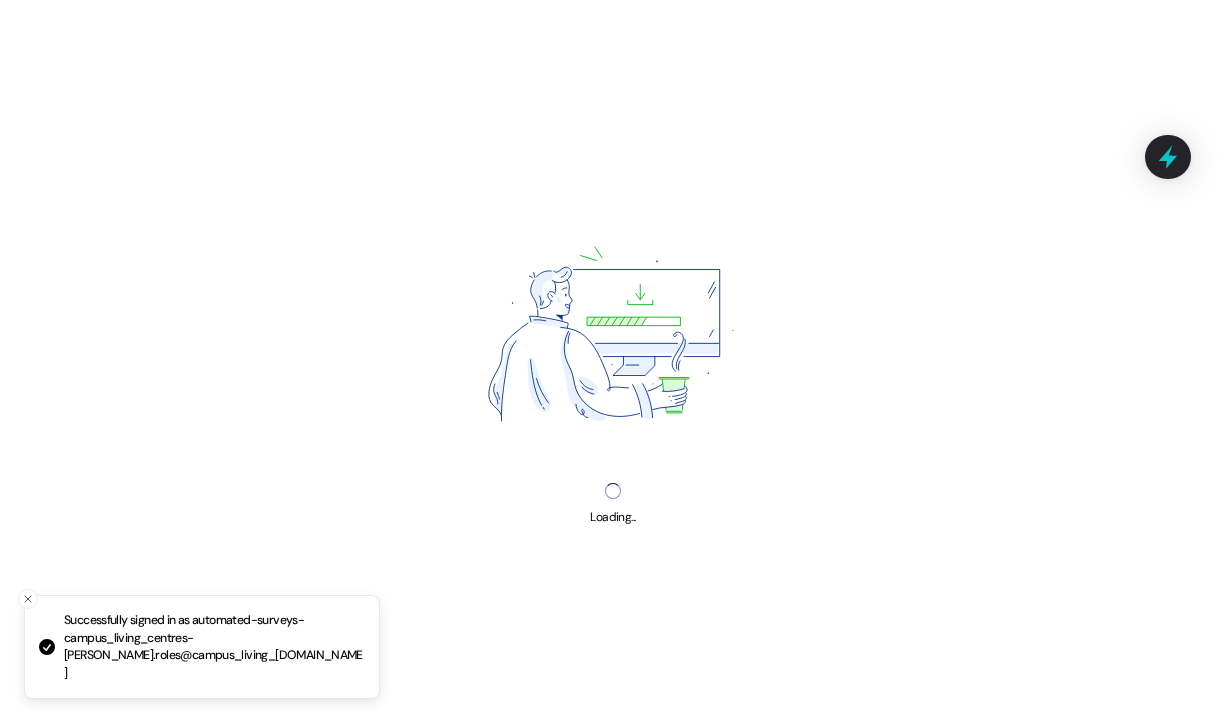 scroll, scrollTop: 0, scrollLeft: 0, axis: both 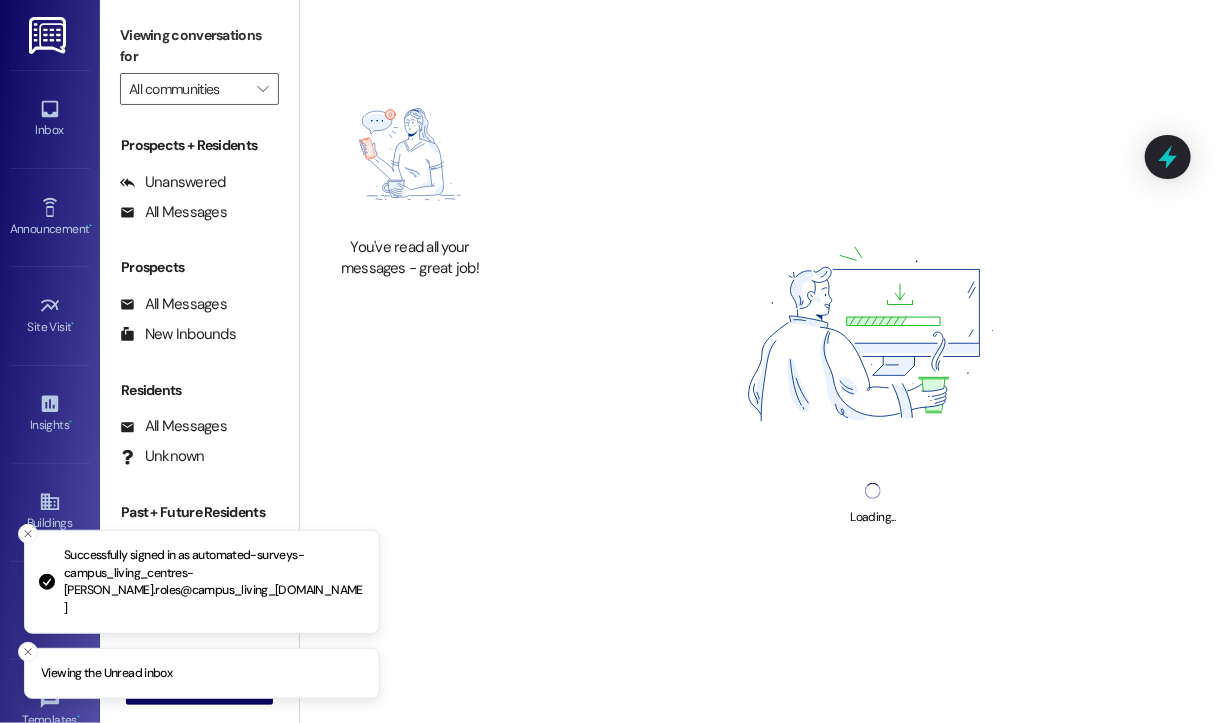 type 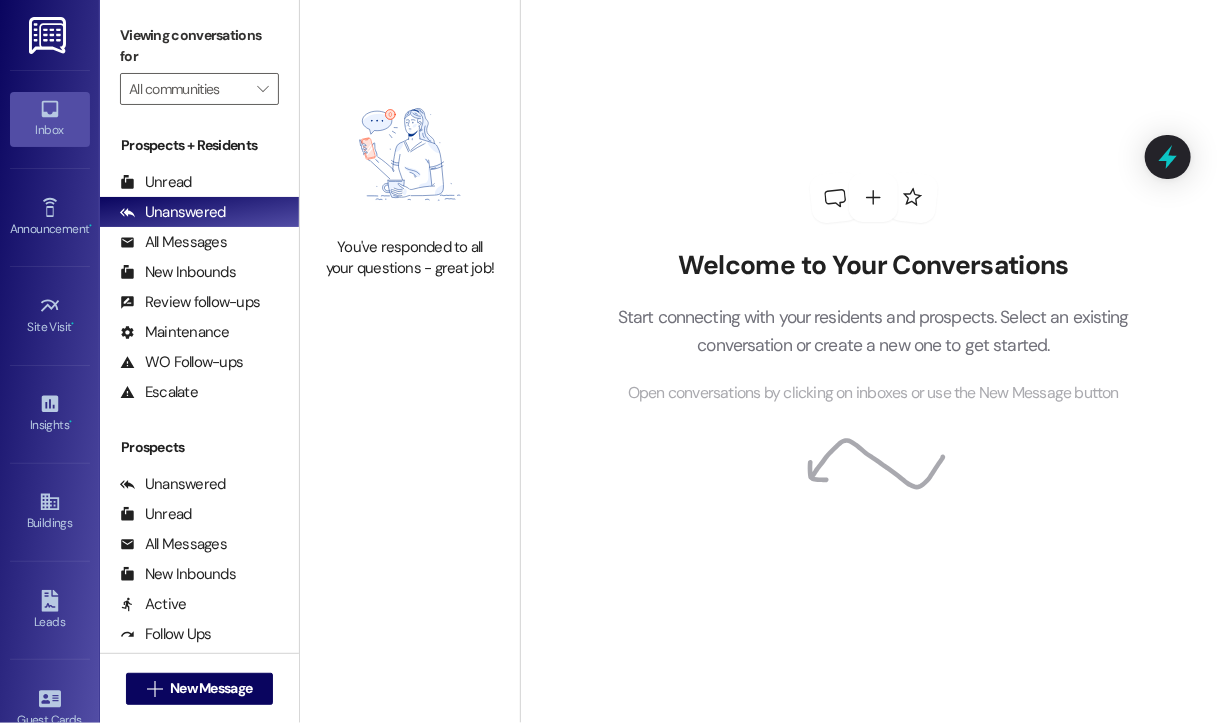 click on "Inbox" at bounding box center (50, 130) 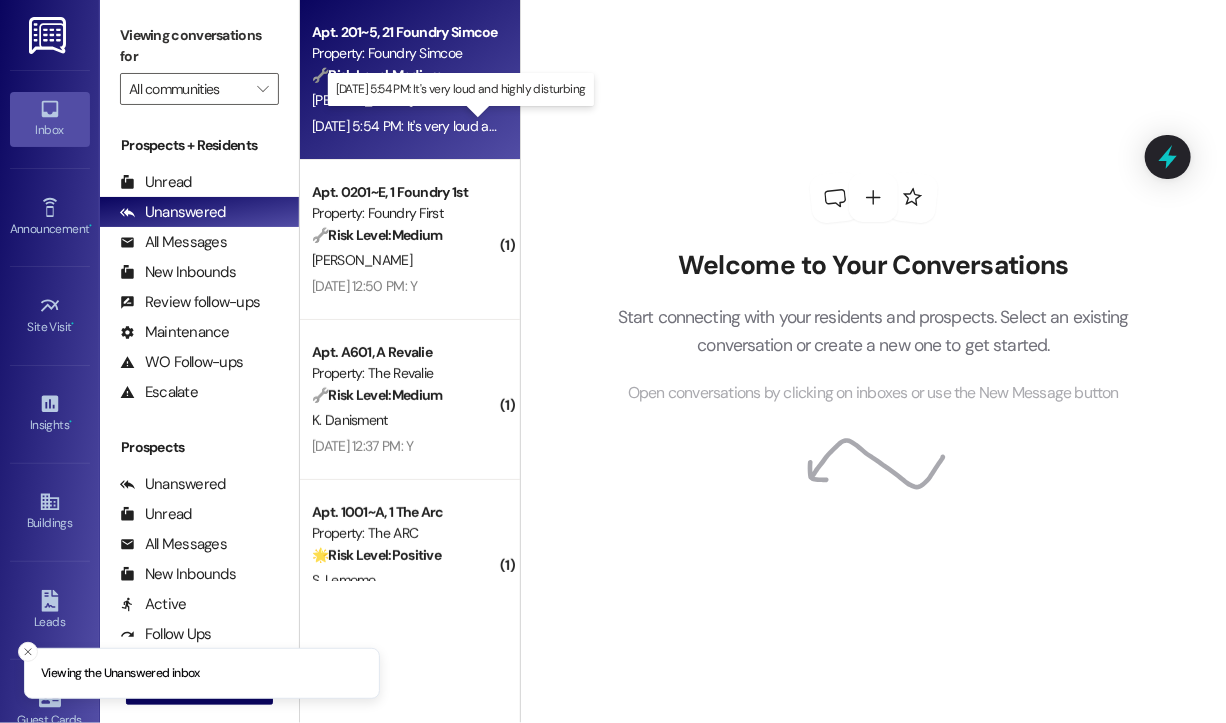 click on "Jul 18, 2025 at 5:54 PM: It's very loud and highly disturbing  Jul 18, 2025 at 5:54 PM: It's very loud and highly disturbing" at bounding box center [457, 126] 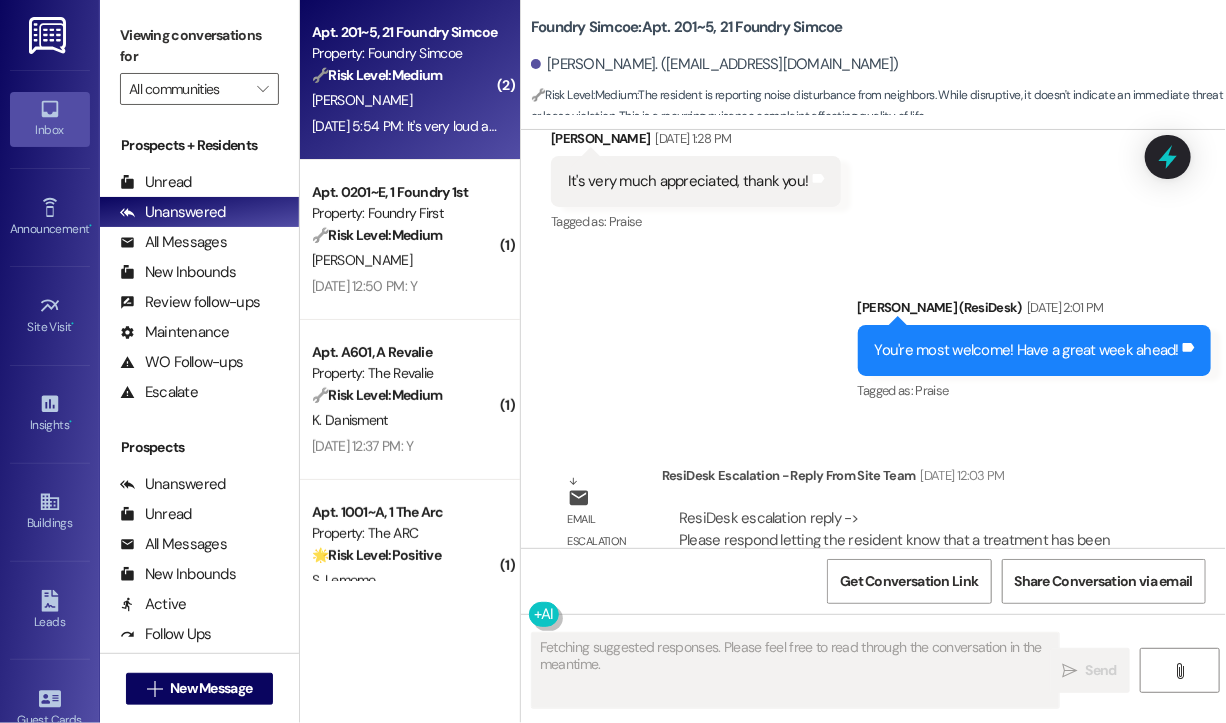scroll, scrollTop: 41372, scrollLeft: 0, axis: vertical 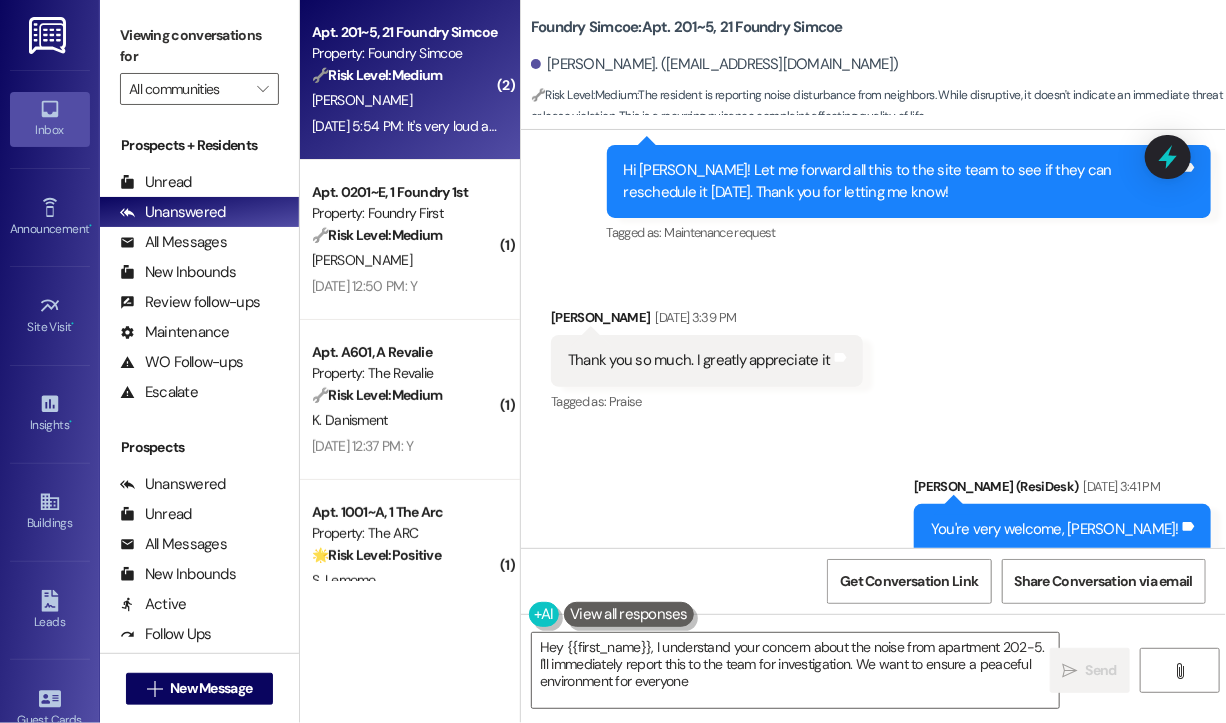 type on "Hey {{first_name}}, I understand your concern about the noise from apartment 202-5. I'll immediately report this to the team for investigation. We want to ensure a peaceful environment for everyone!" 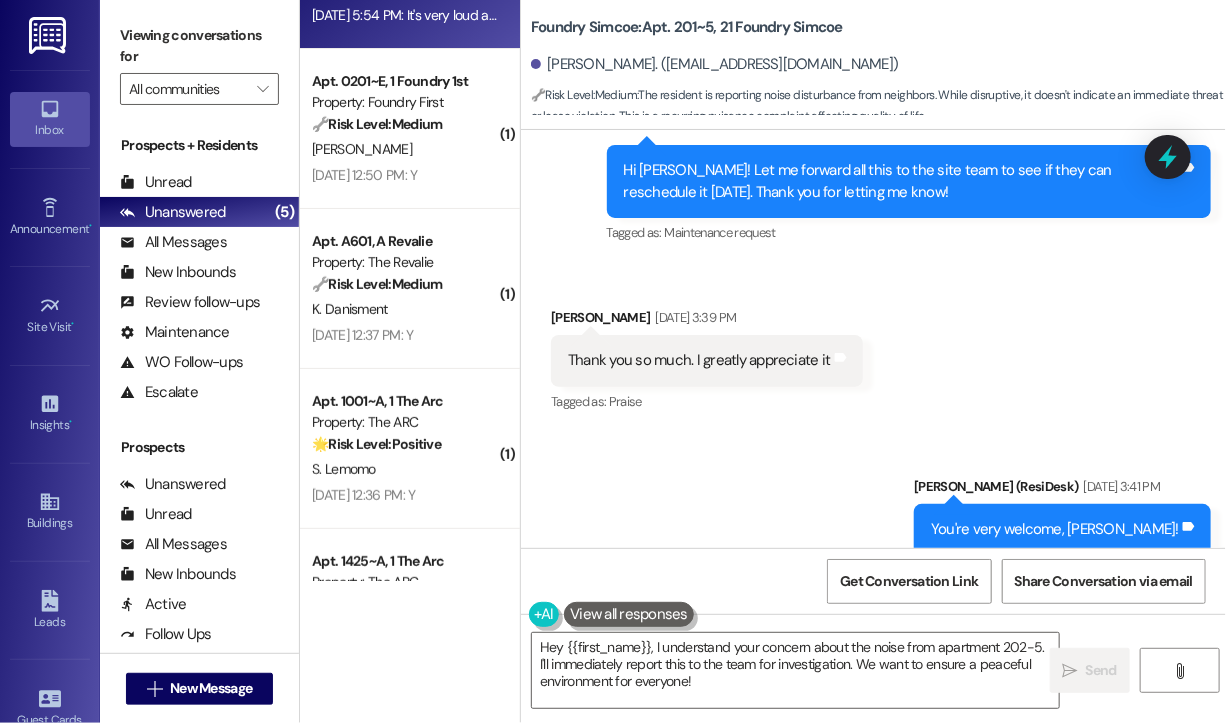 scroll, scrollTop: 219, scrollLeft: 0, axis: vertical 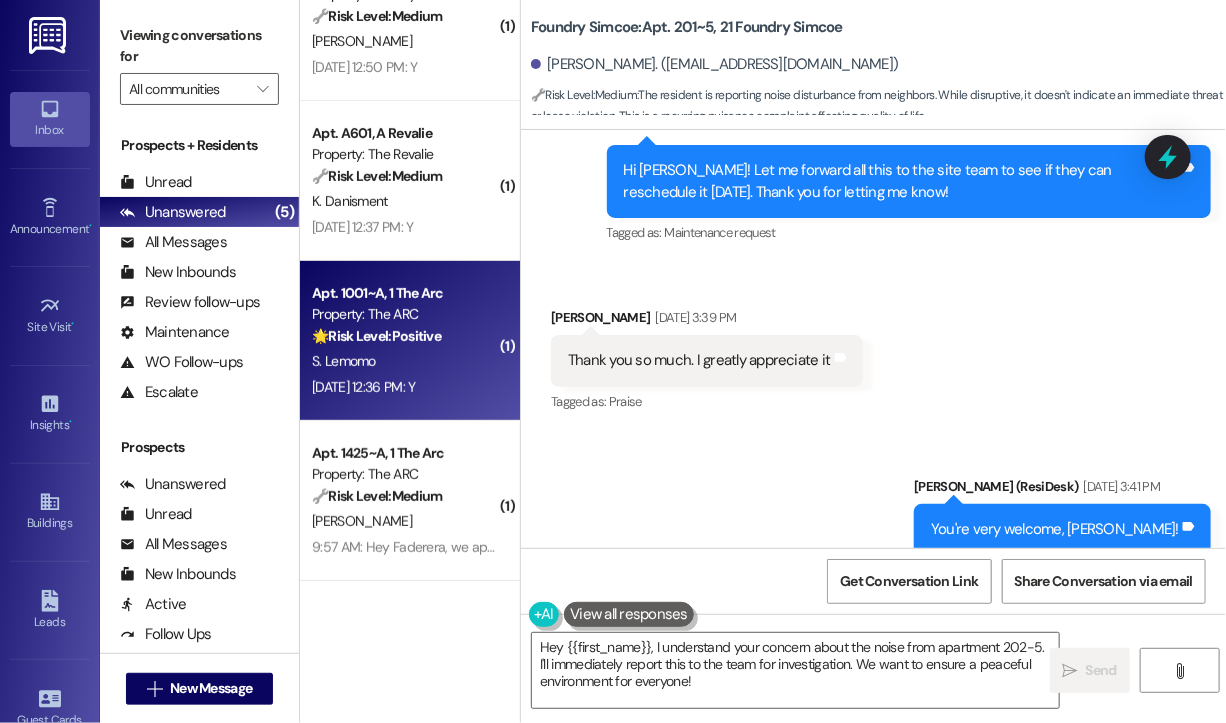 click on "Jul 18, 2025 at 12:36 PM: Y Jul 18, 2025 at 12:36 PM: Y" at bounding box center (404, 387) 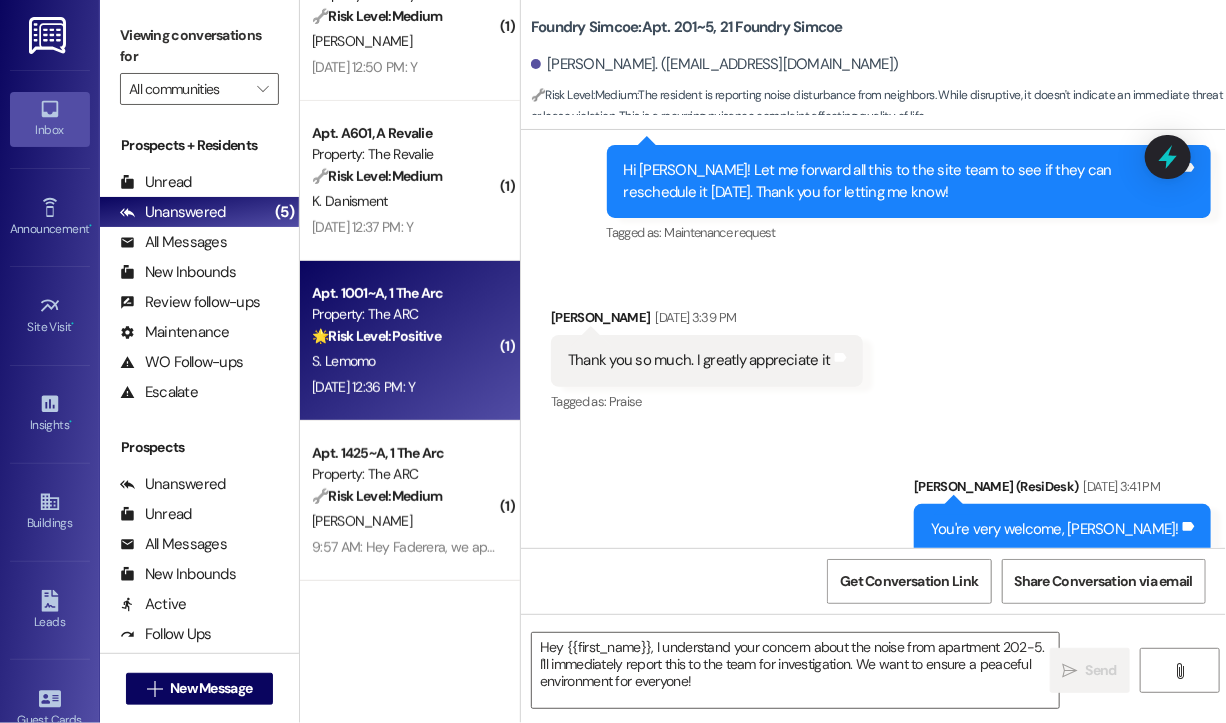 type on "Fetching suggested responses. Please feel free to read through the conversation in the meantime." 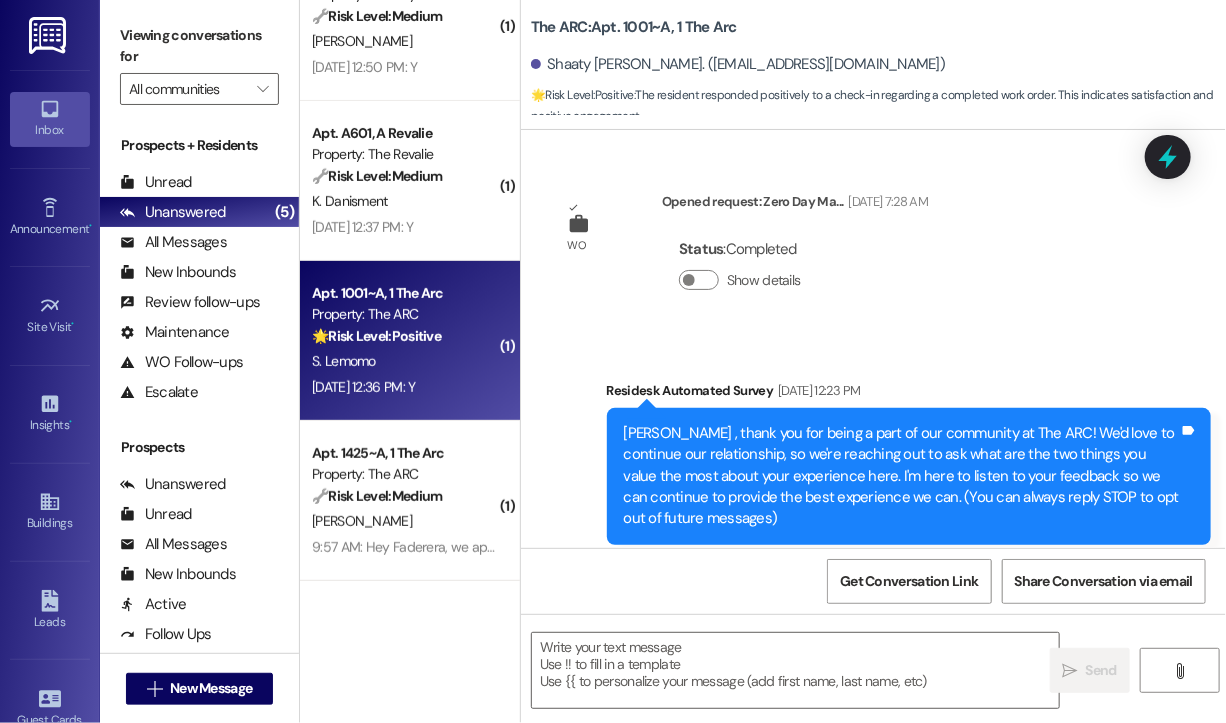 type on "Fetching suggested responses. Please feel free to read through the conversation in the meantime." 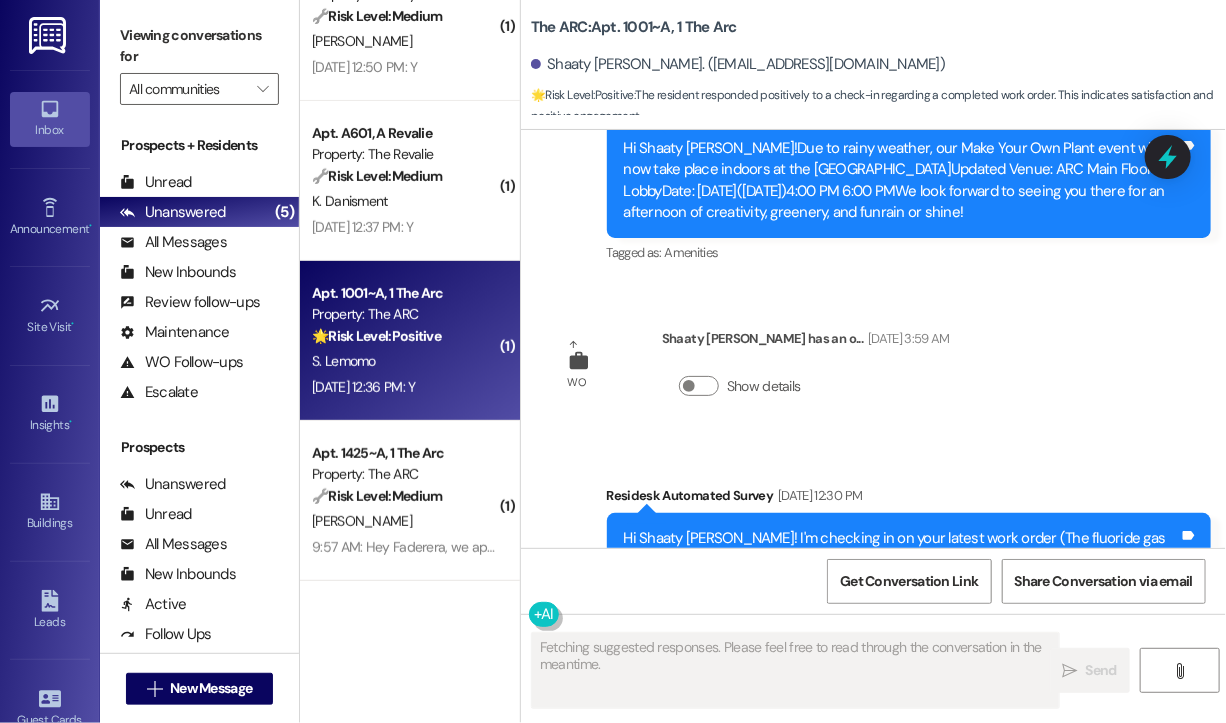 type 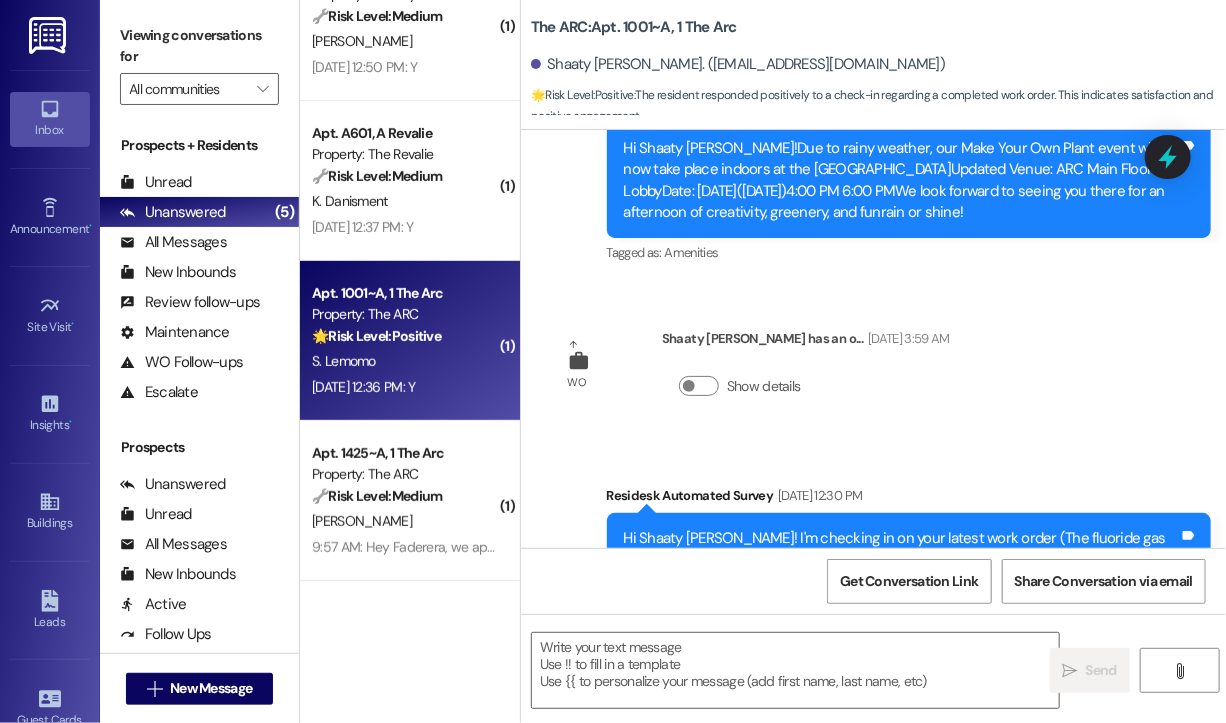 scroll, scrollTop: 13696, scrollLeft: 0, axis: vertical 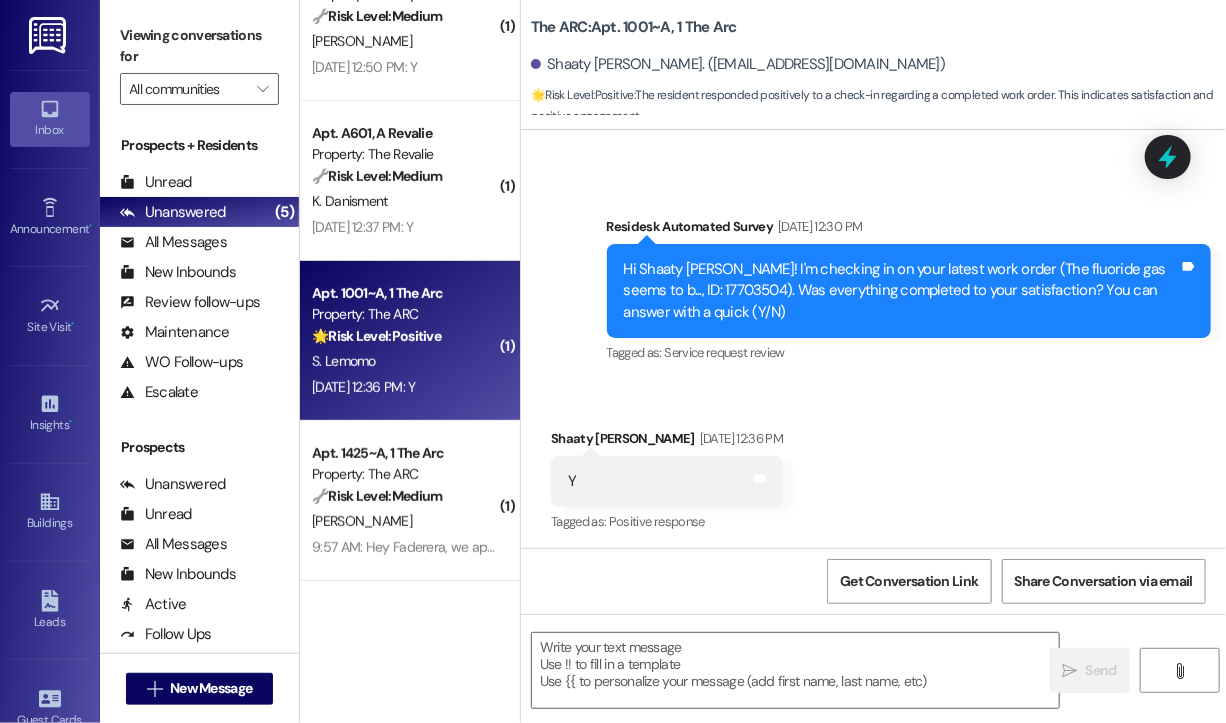 click on "Received via SMS Shaaty John Lemomo Jul 18, 2025 at 12:36 PM Y Tags and notes Tagged as:   Positive response Click to highlight conversations about Positive response" at bounding box center (873, 467) 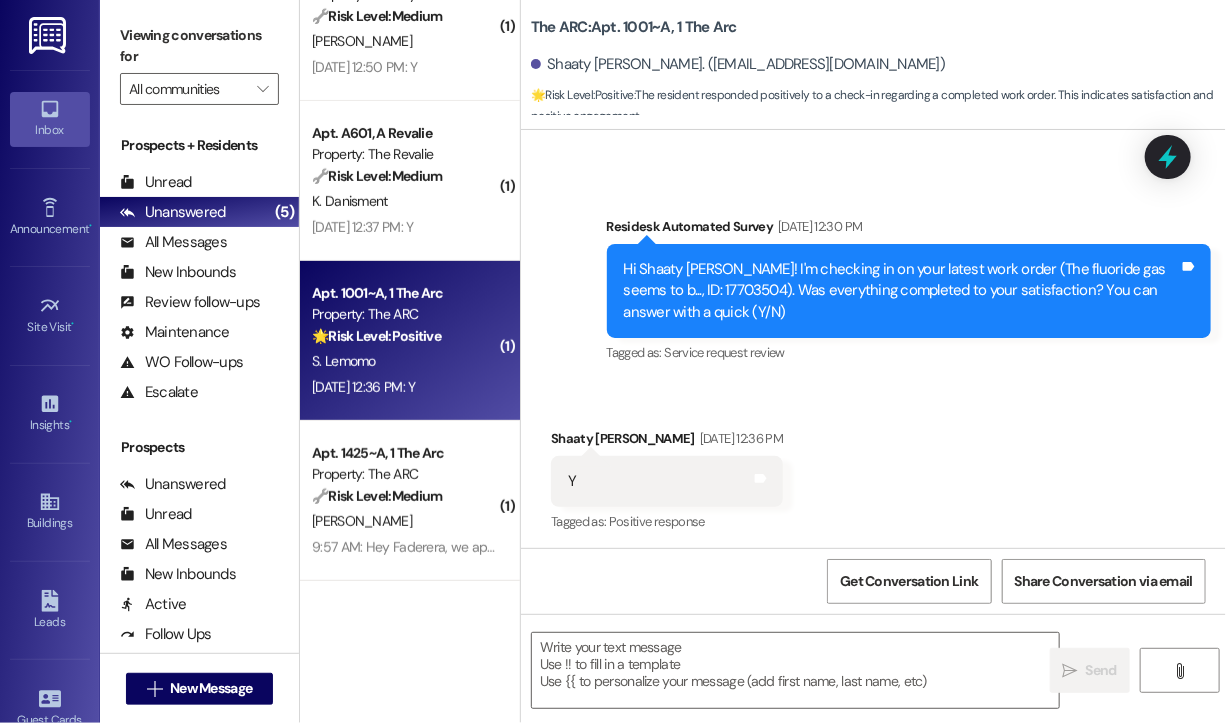click on "Received via SMS Shaaty John Lemomo Jul 18, 2025 at 12:36 PM Y Tags and notes Tagged as:   Positive response Click to highlight conversations about Positive response" at bounding box center (873, 467) 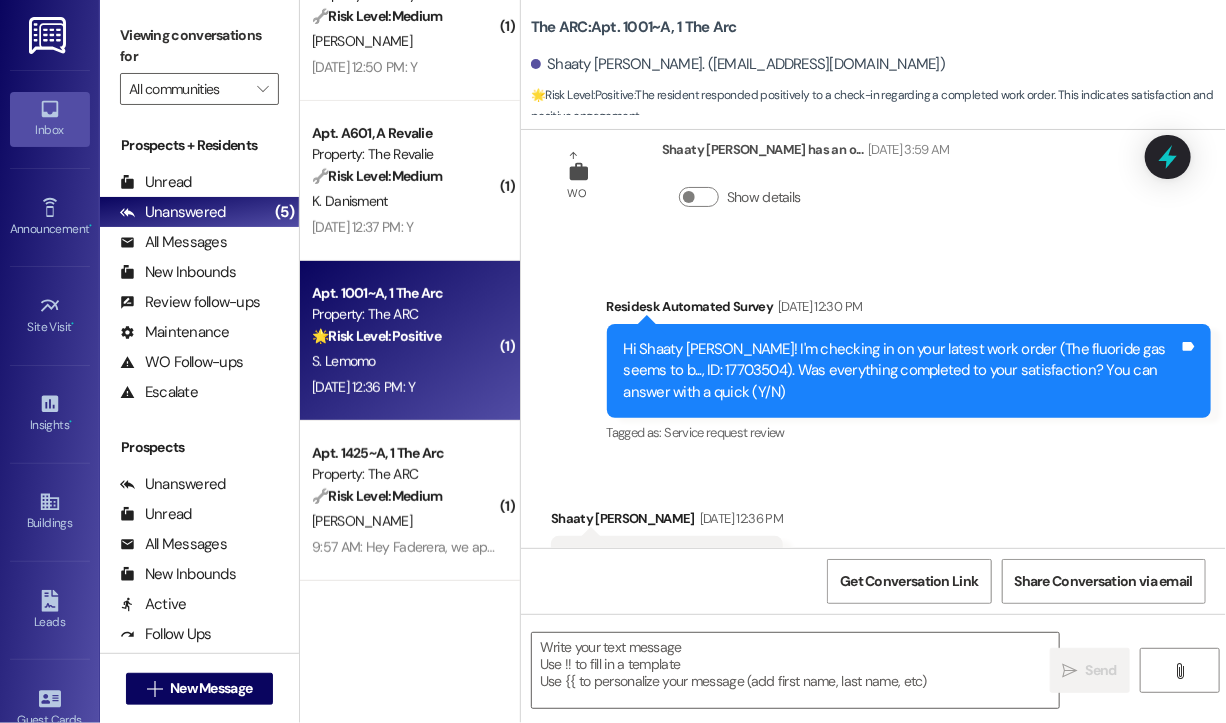 scroll, scrollTop: 13696, scrollLeft: 0, axis: vertical 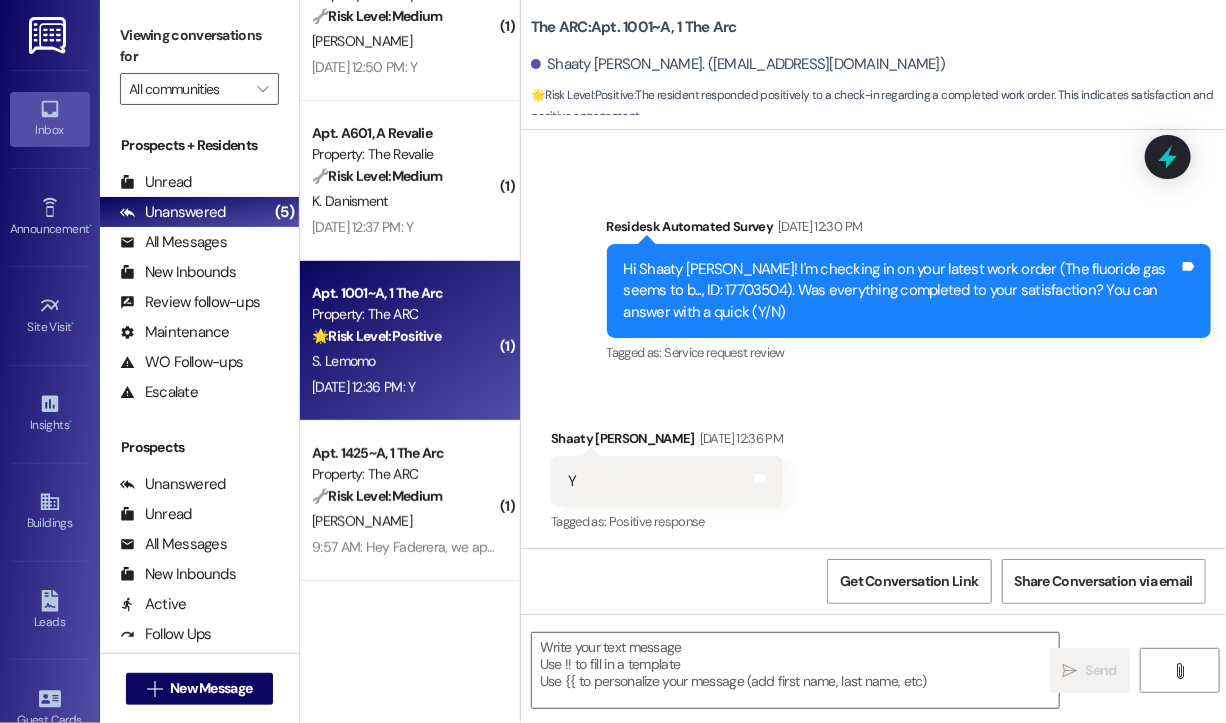 click on "Received via SMS Shaaty John Lemomo Jul 18, 2025 at 12:36 PM Y Tags and notes Tagged as:   Positive response Click to highlight conversations about Positive response" at bounding box center [873, 467] 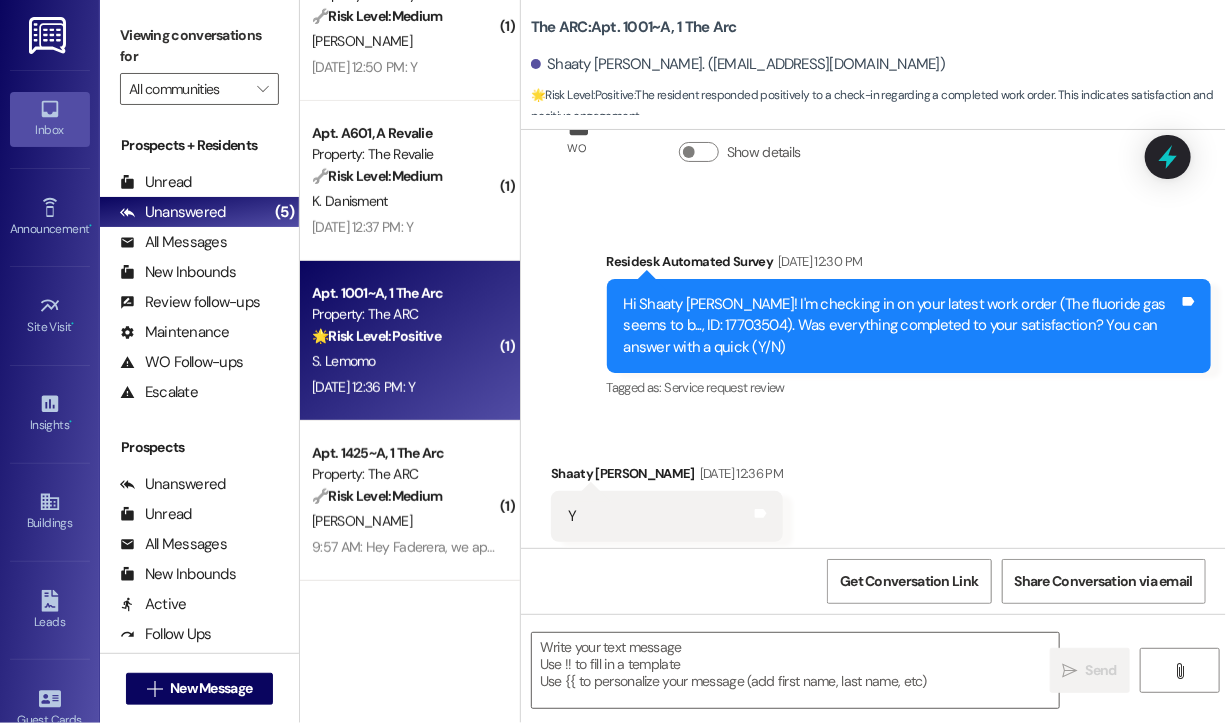 scroll, scrollTop: 13696, scrollLeft: 0, axis: vertical 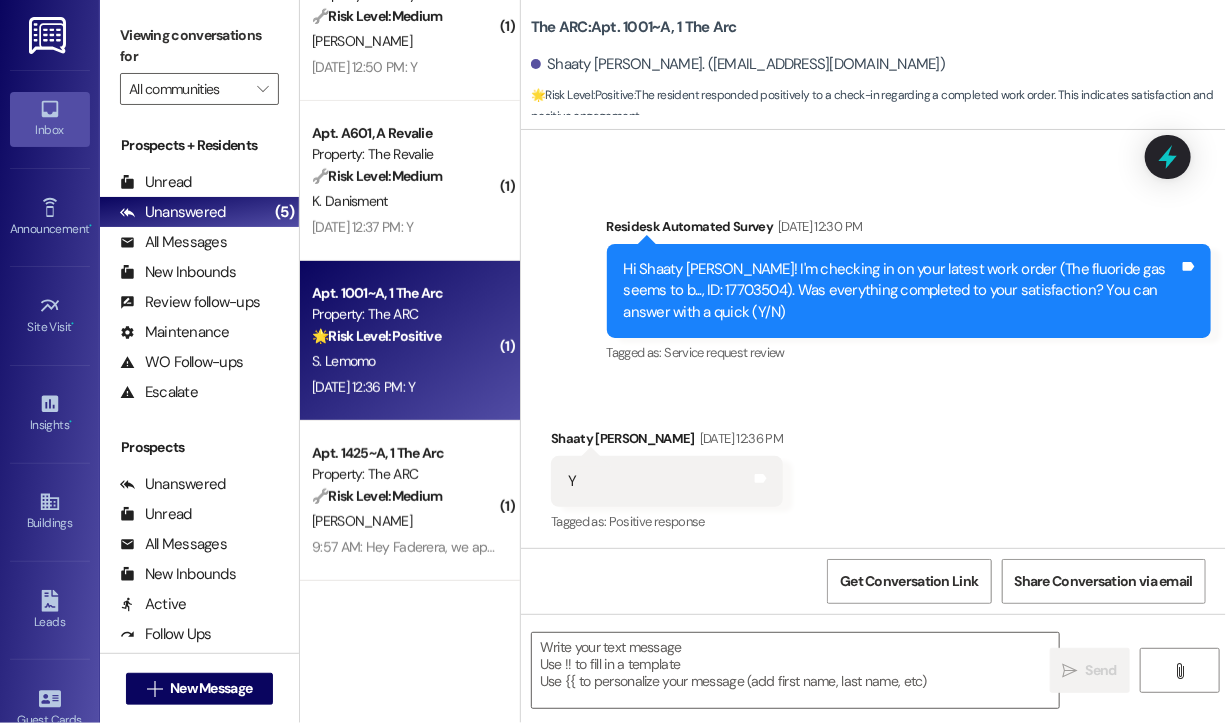 click on "Received via SMS Shaaty John Lemomo Jul 18, 2025 at 12:36 PM Y Tags and notes Tagged as:   Positive response Click to highlight conversations about Positive response" at bounding box center (873, 467) 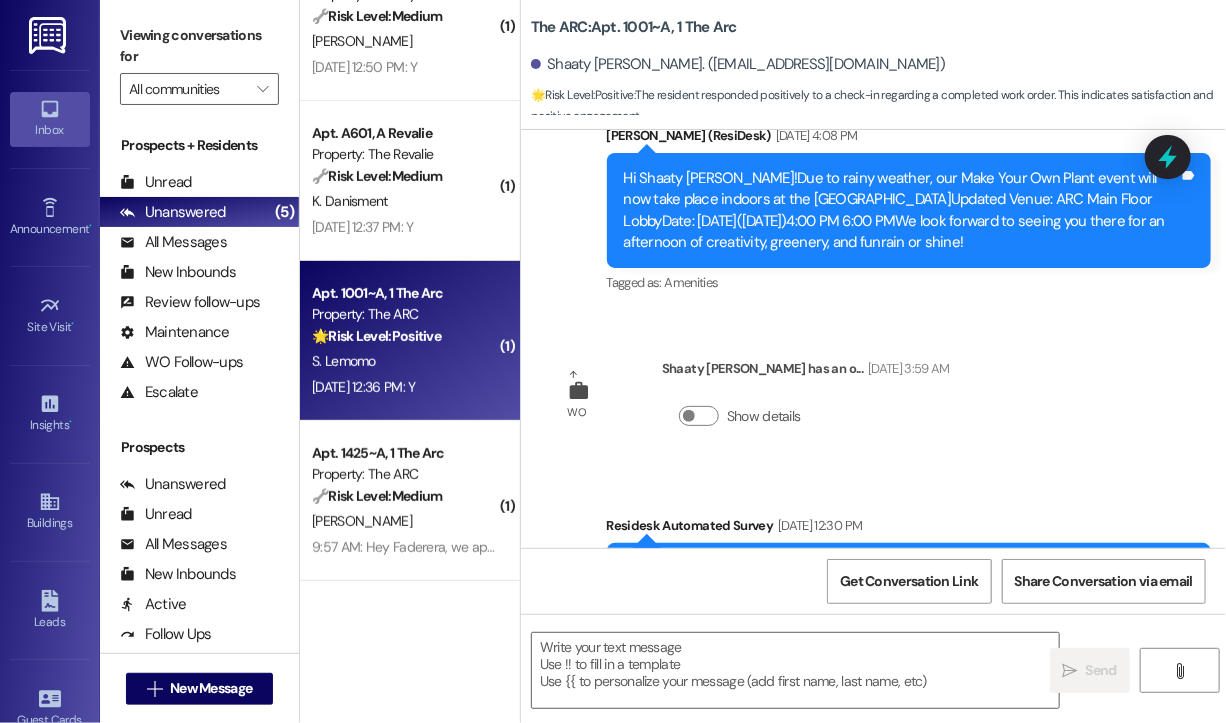 scroll, scrollTop: 13696, scrollLeft: 0, axis: vertical 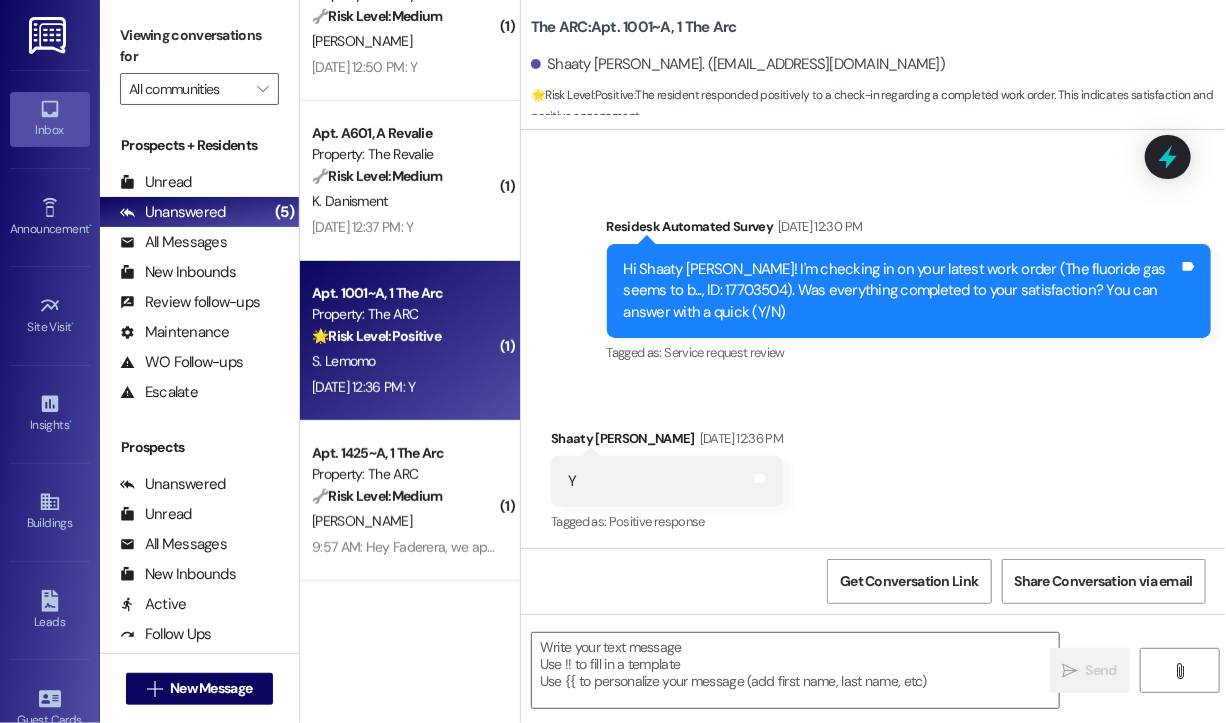 click on "Jul 18, 2025 at 12:37 PM: Y Jul 18, 2025 at 12:37 PM: Y" at bounding box center (362, 227) 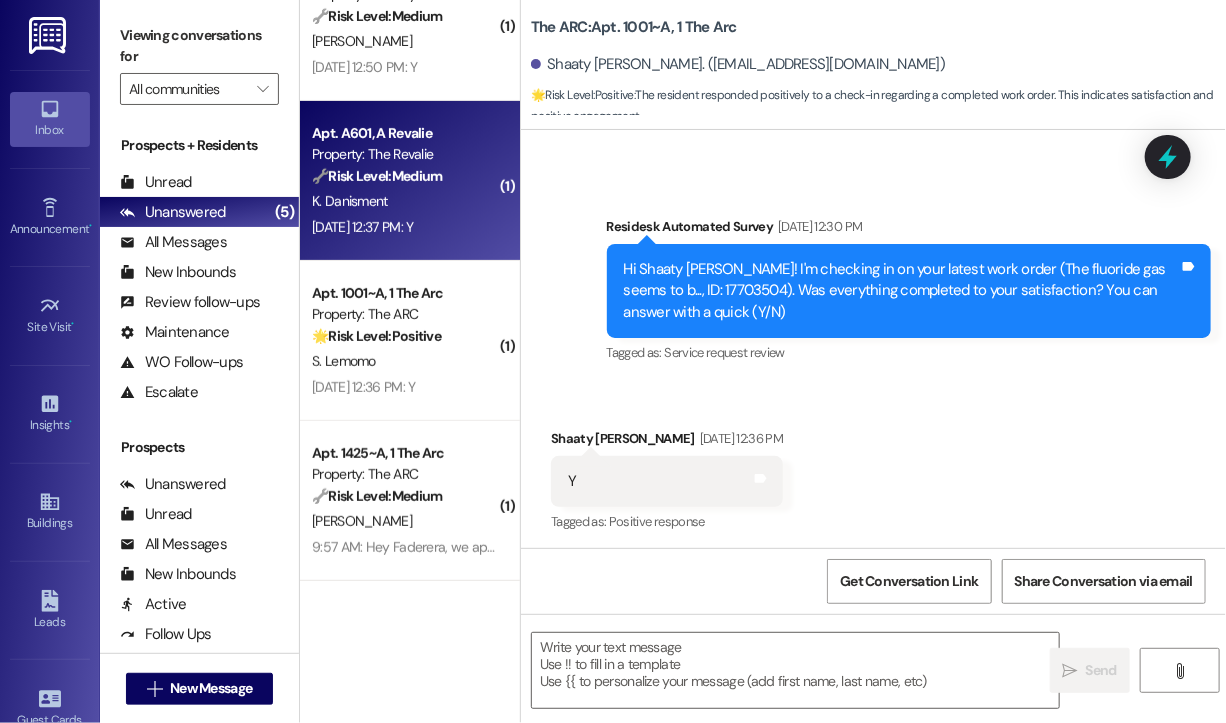 type on "Fetching suggested responses. Please feel free to read through the conversation in the meantime." 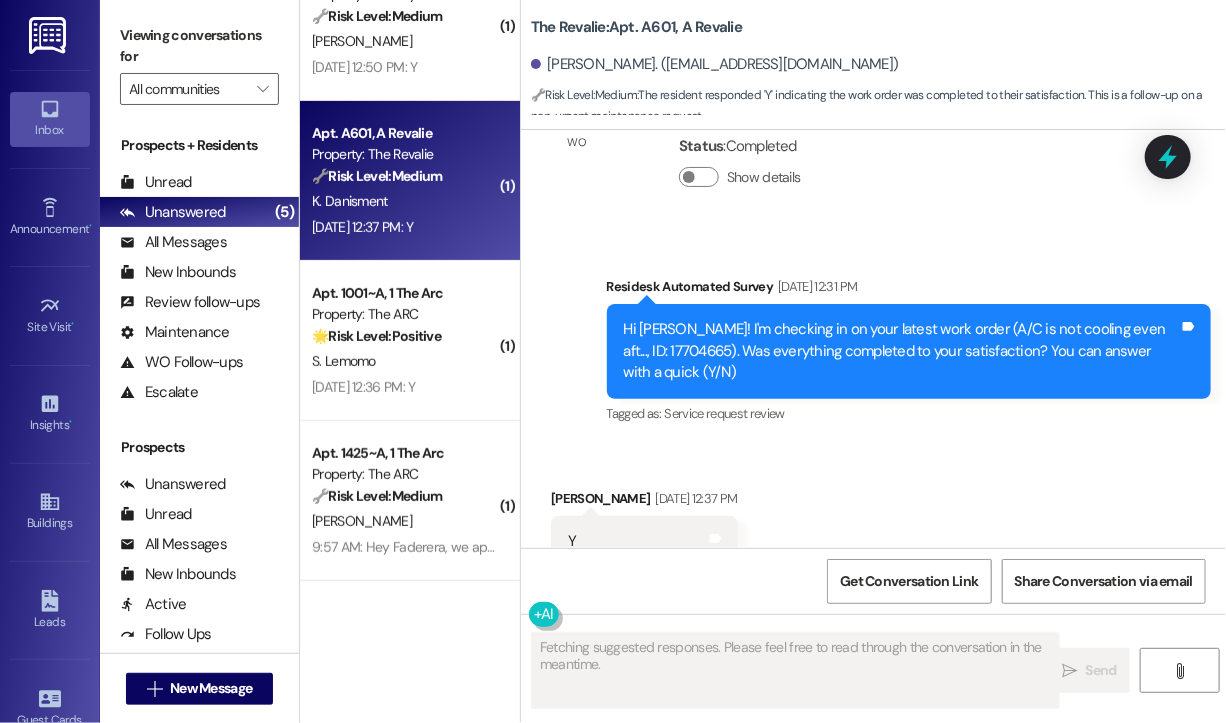 scroll, scrollTop: 1256, scrollLeft: 0, axis: vertical 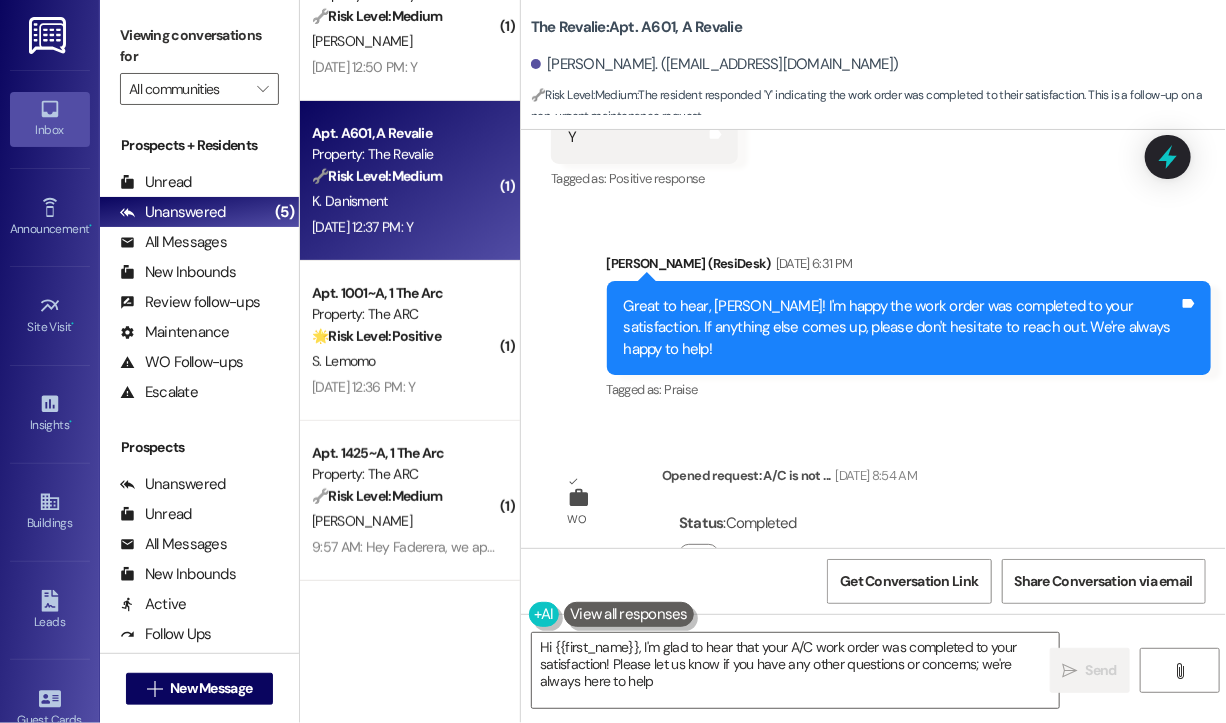 type on "Hi {{first_name}}, I'm glad to hear that your A/C work order was completed to your satisfaction! Please let us know if you have any other questions or concerns; we're always here to help!" 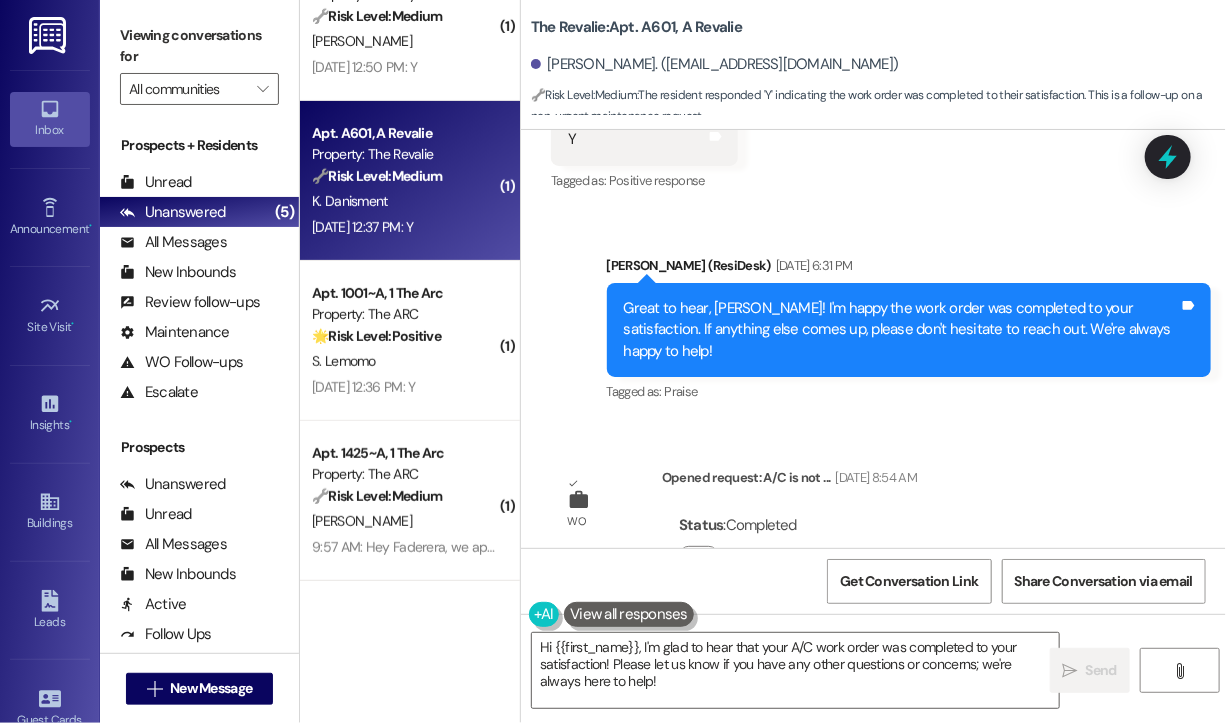 scroll, scrollTop: 1256, scrollLeft: 0, axis: vertical 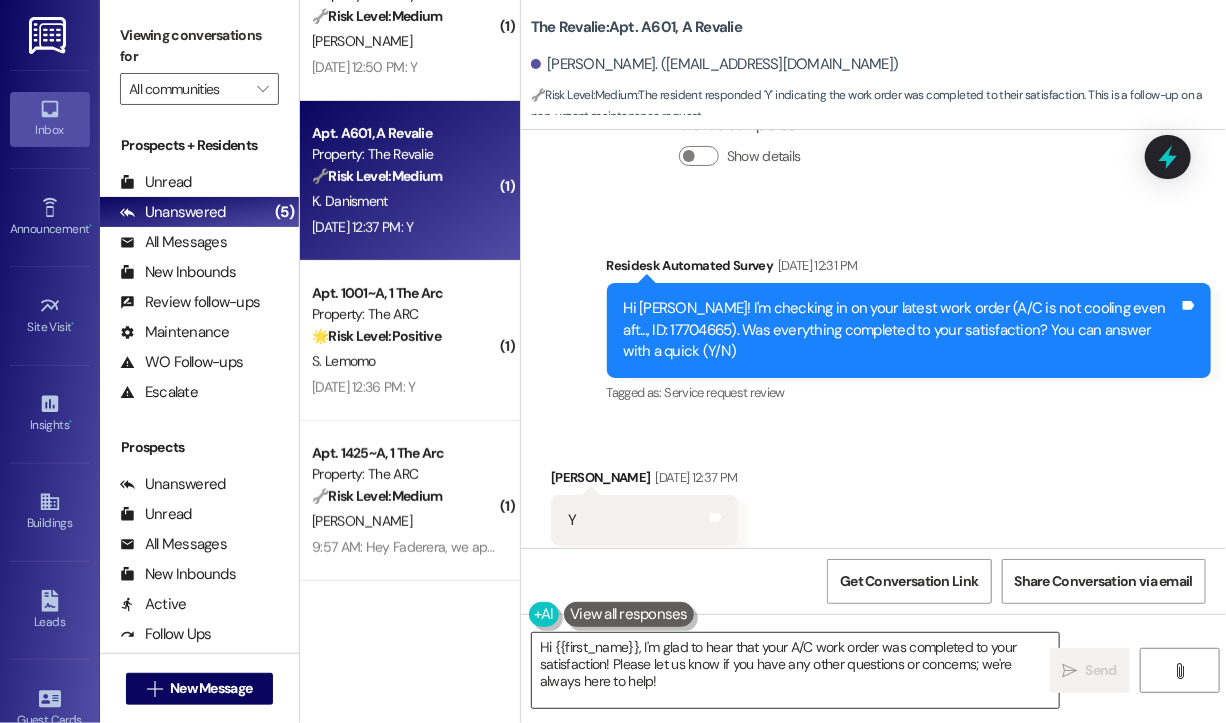 click on "Hi {{first_name}}, I'm glad to hear that your A/C work order was completed to your satisfaction! Please let us know if you have any other questions or concerns; we're always here to help!" at bounding box center [795, 670] 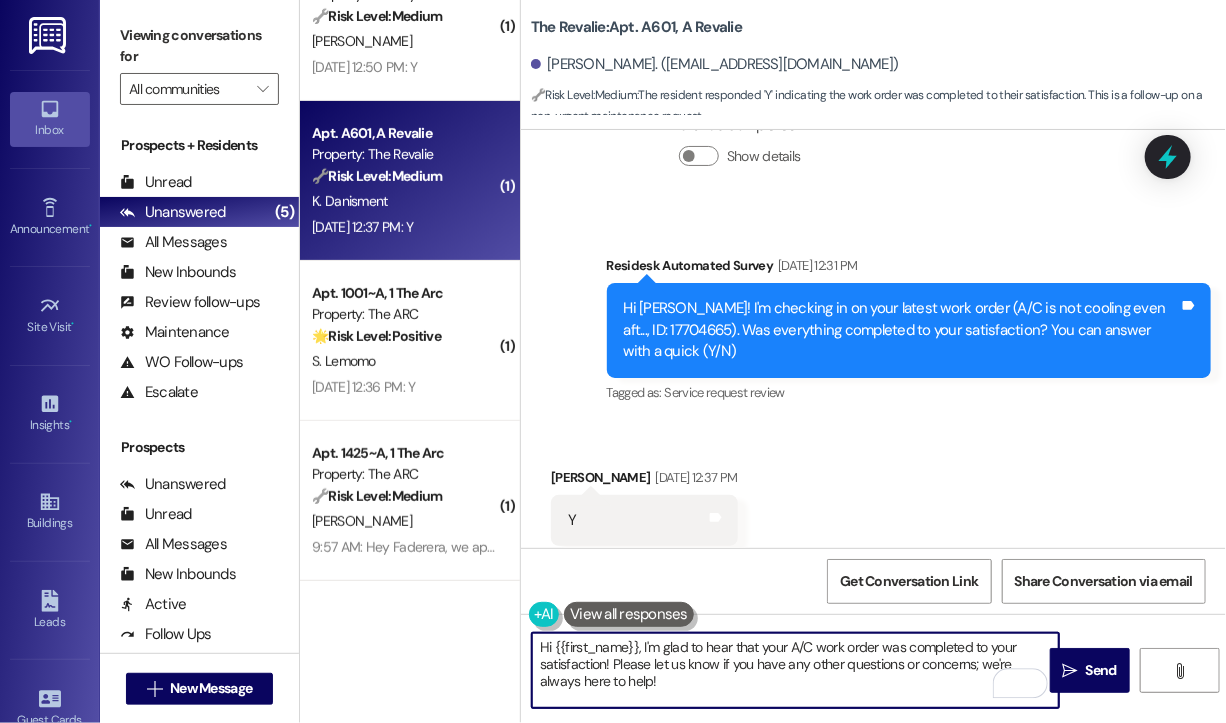 drag, startPoint x: 814, startPoint y: 682, endPoint x: 474, endPoint y: 621, distance: 345.4287 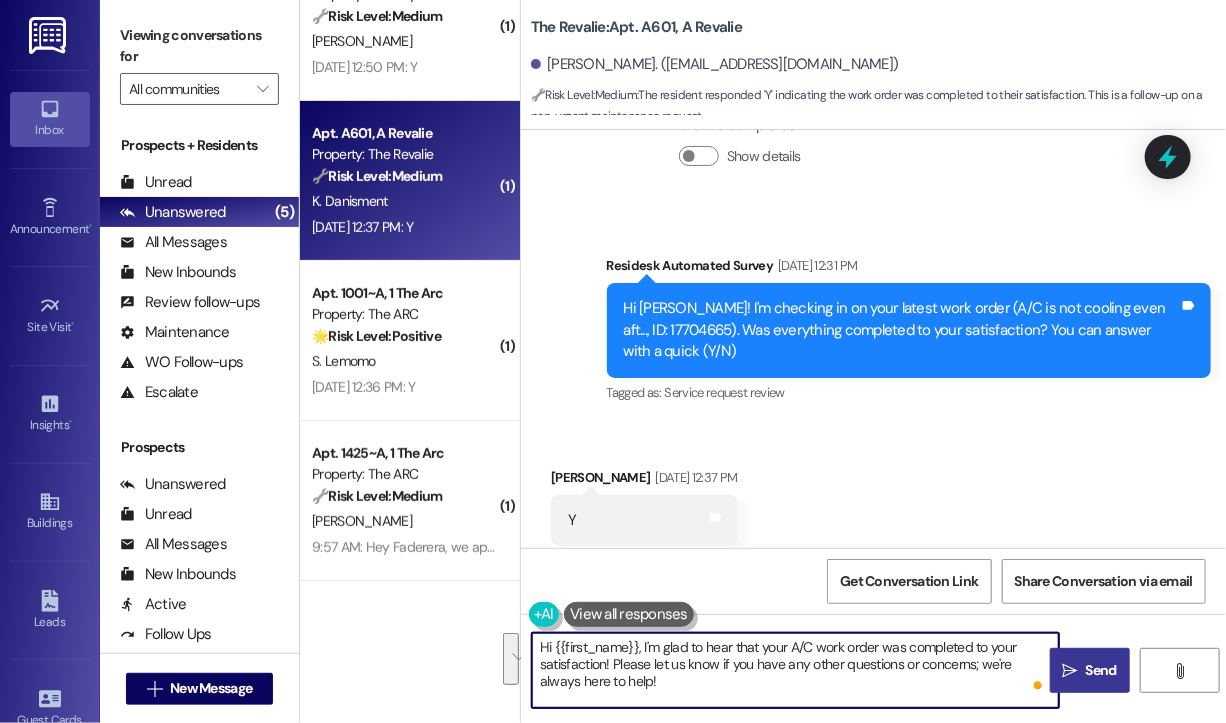 click on "Send" at bounding box center (1101, 670) 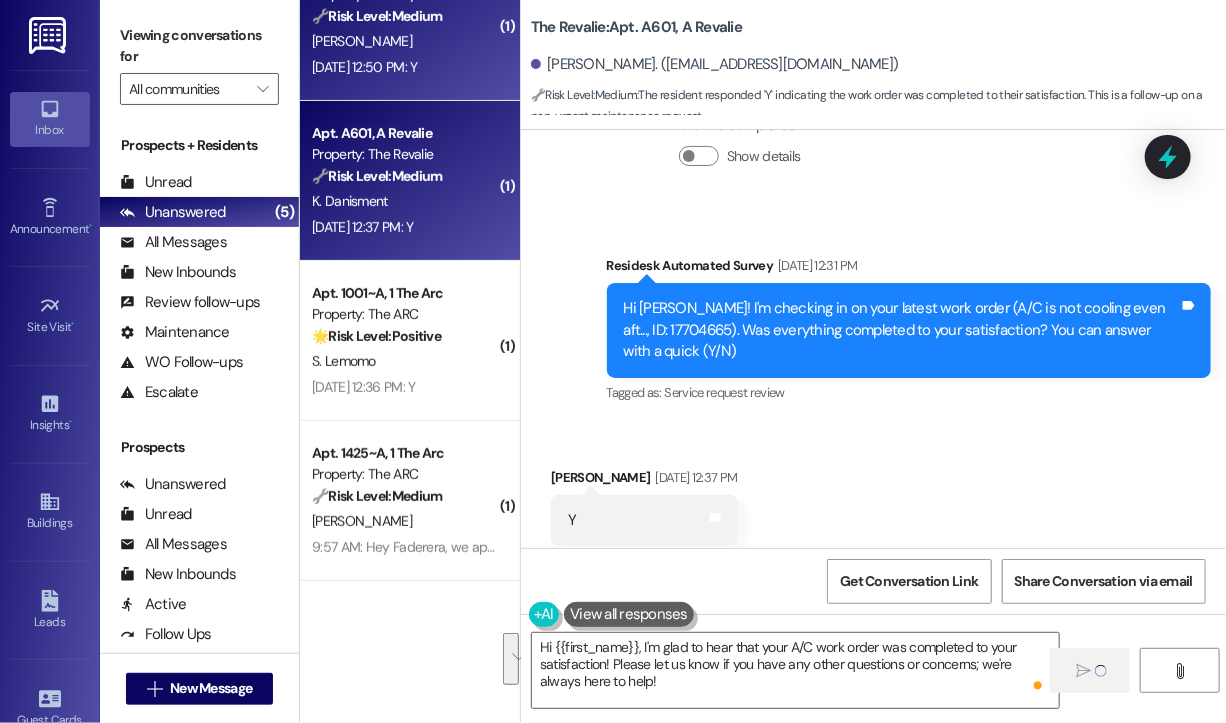 click on "A. Kouevi" at bounding box center (404, 41) 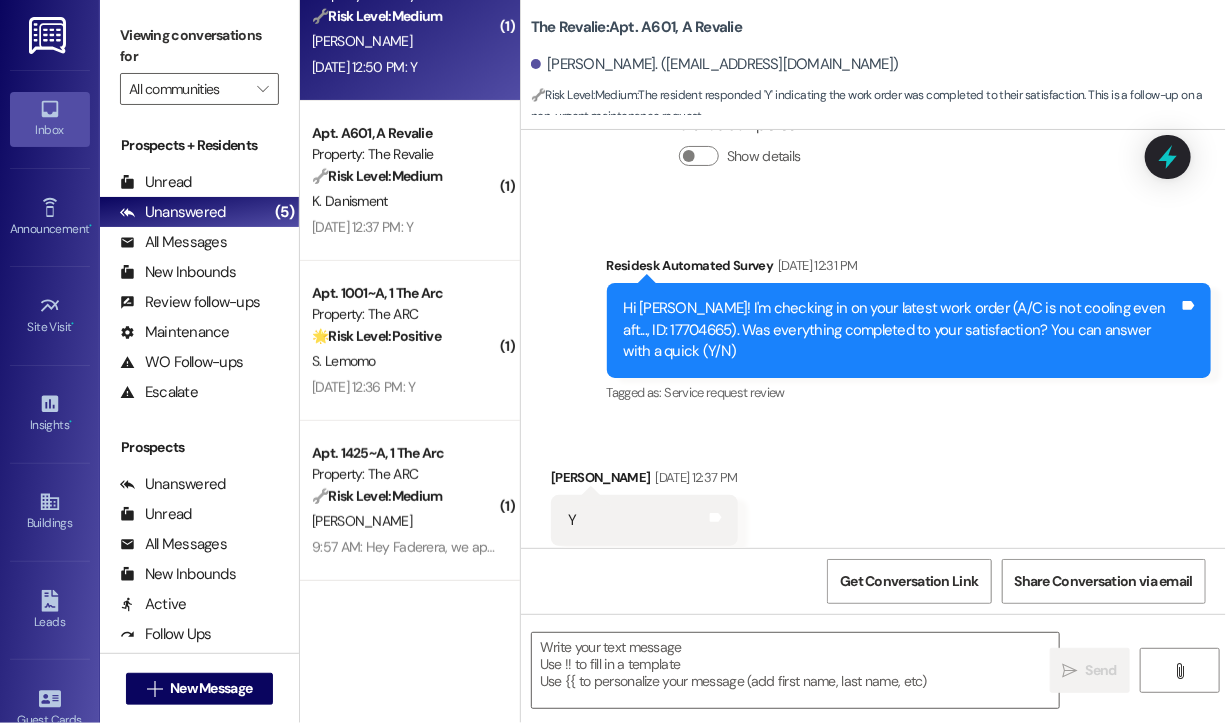 type on "Fetching suggested responses. Please feel free to read through the conversation in the meantime." 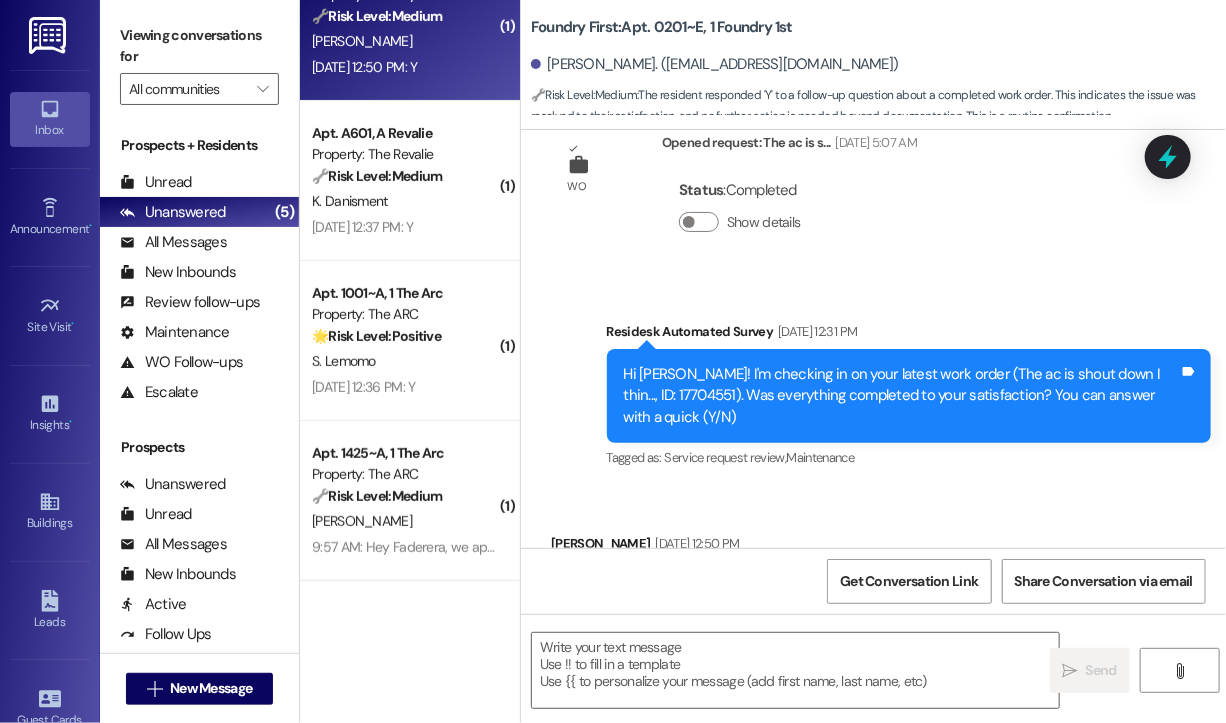 scroll, scrollTop: 3013, scrollLeft: 0, axis: vertical 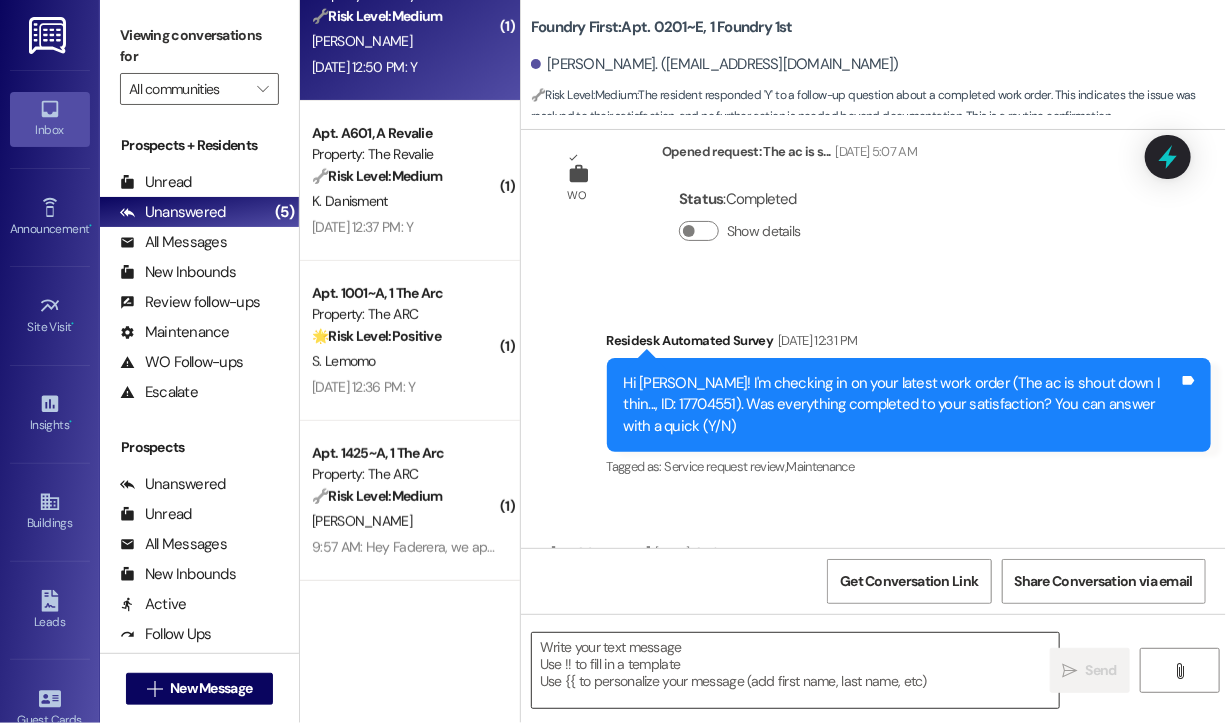 click at bounding box center (795, 670) 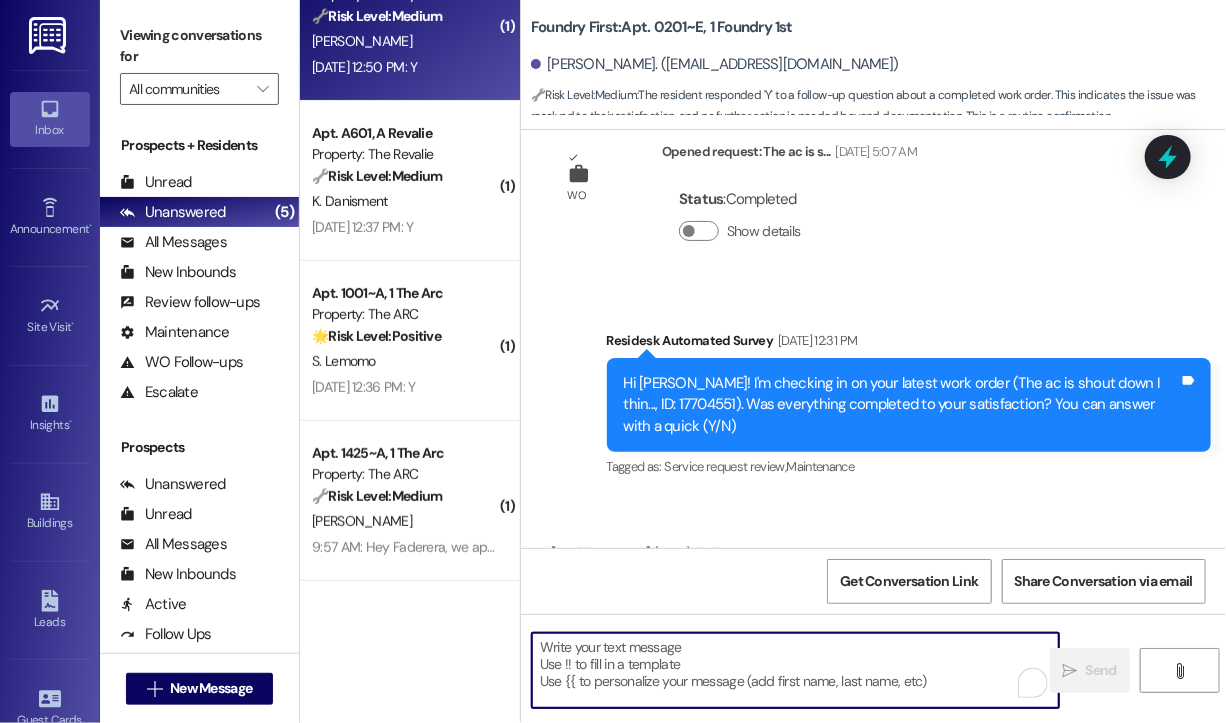 paste on "Hi {{first_name}}, I'm glad to hear that your A/C work order was completed to your satisfaction! Please let us know if you have any other questions or concerns; we're always here to help!" 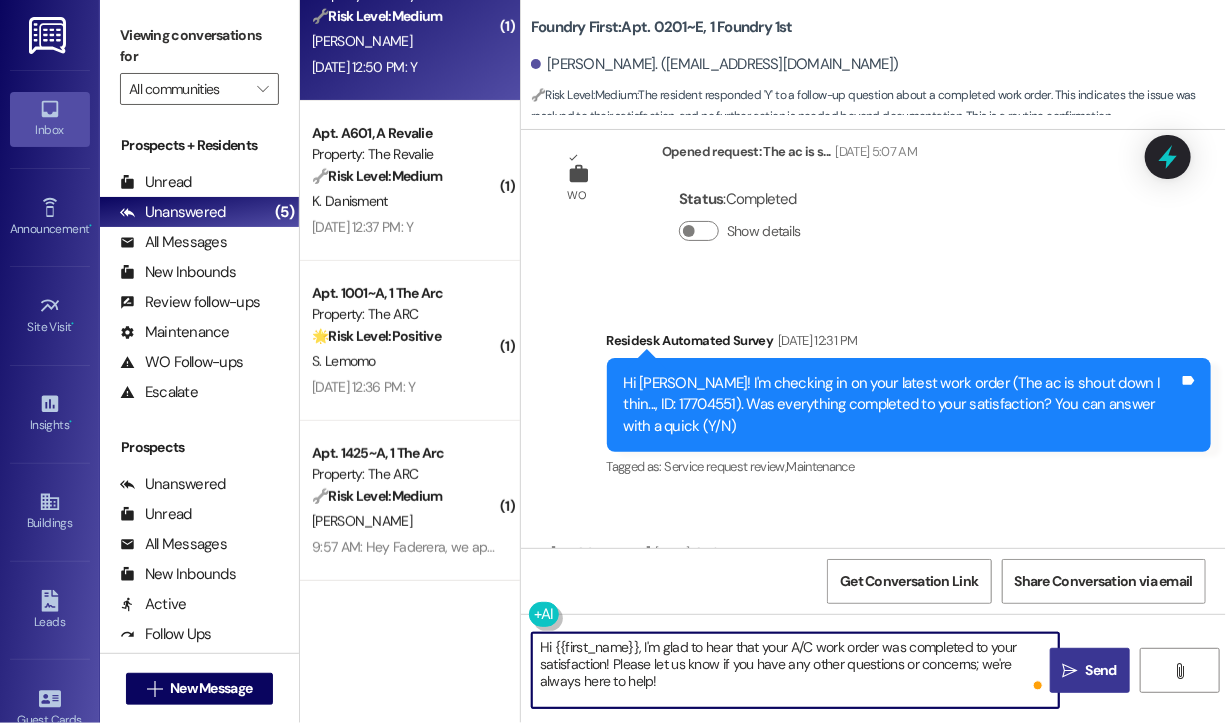 type on "Hi {{first_name}}, I'm glad to hear that your A/C work order was completed to your satisfaction! Please let us know if you have any other questions or concerns; we're always here to help!" 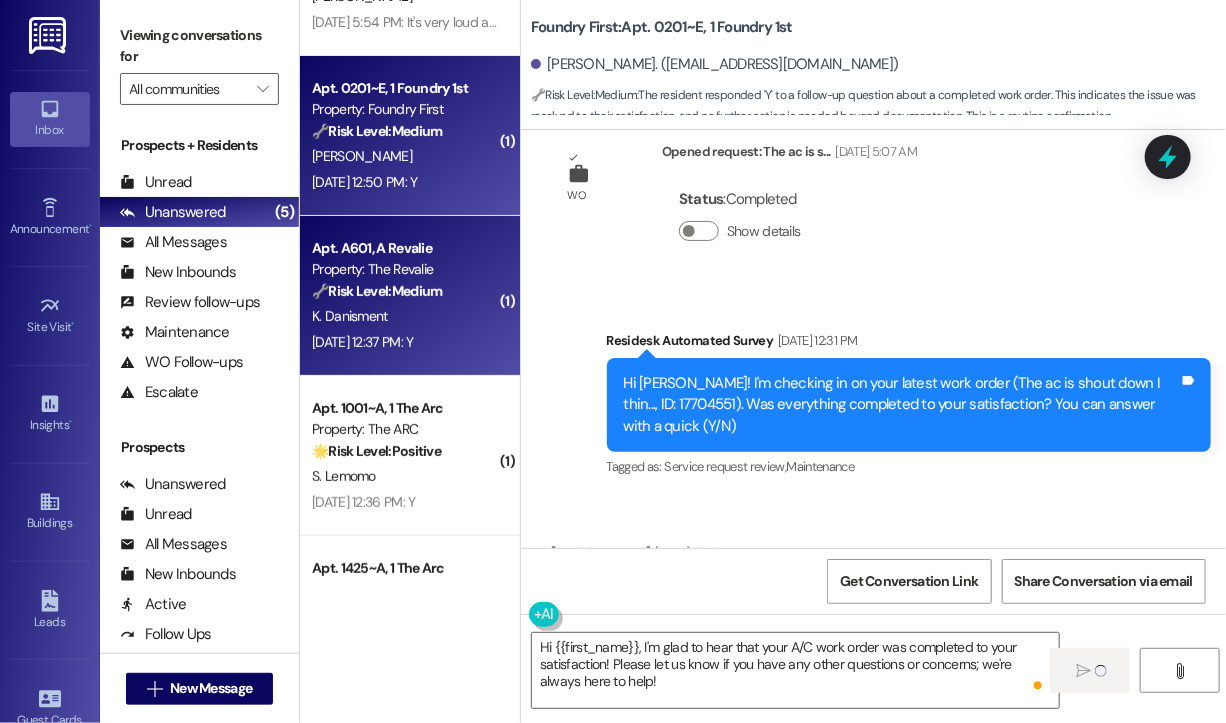 scroll, scrollTop: 2, scrollLeft: 0, axis: vertical 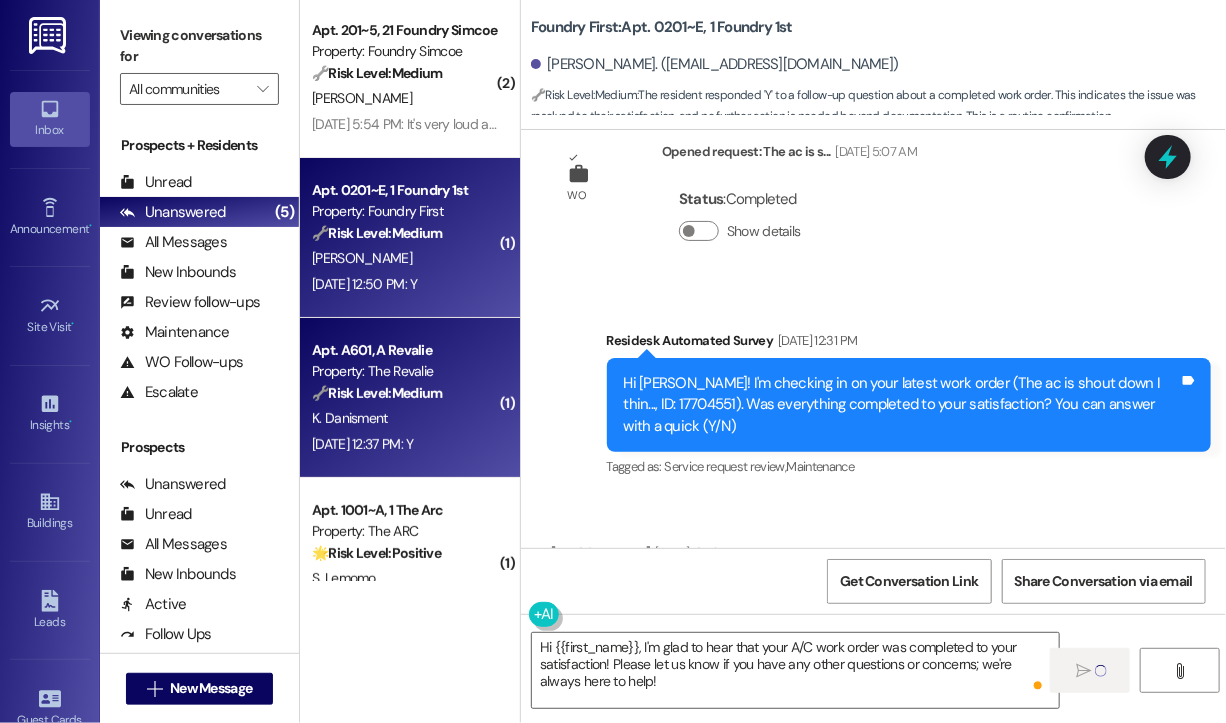 type 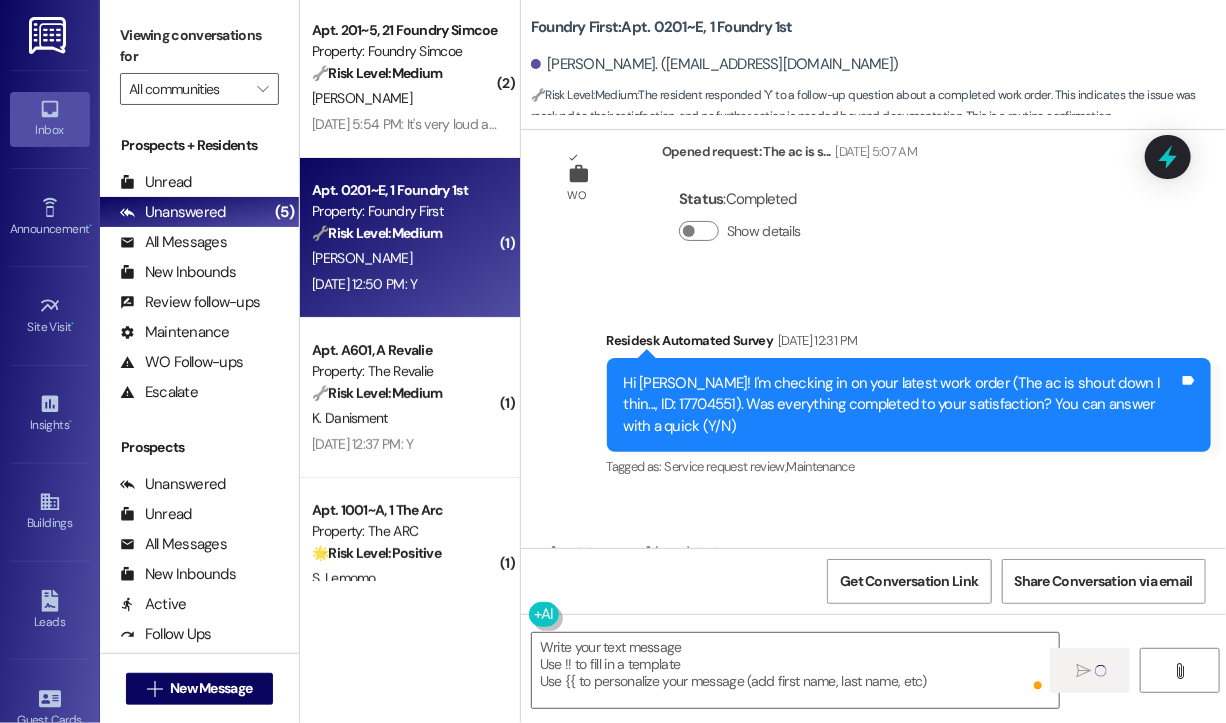 scroll, scrollTop: 0, scrollLeft: 0, axis: both 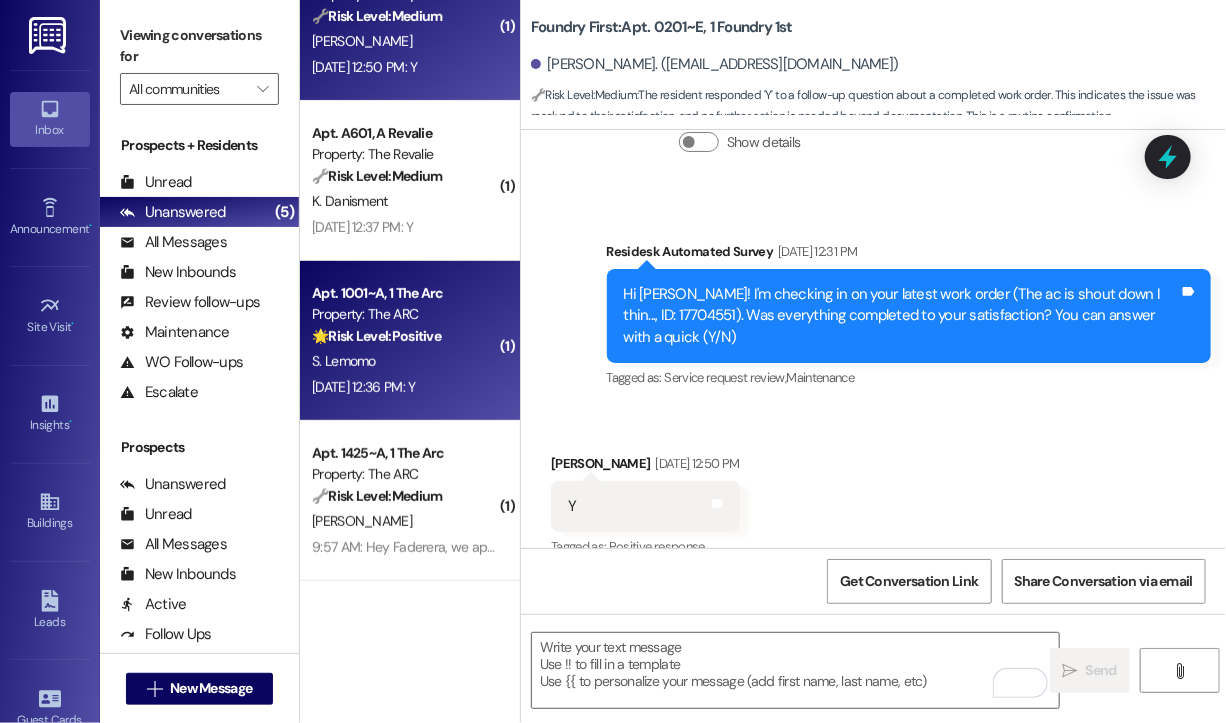 click on "Jul 18, 2025 at 12:36 PM: Y Jul 18, 2025 at 12:36 PM: Y" at bounding box center [363, 387] 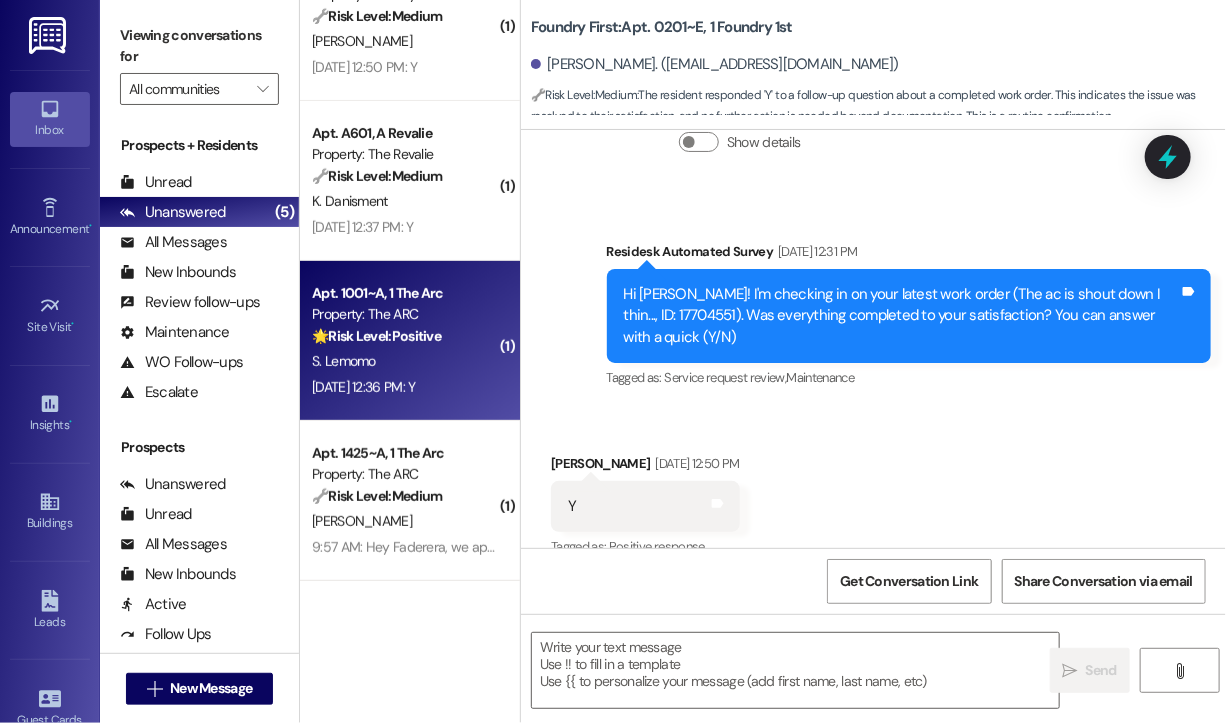 type on "Fetching suggested responses. Please feel free to read through the conversation in the meantime." 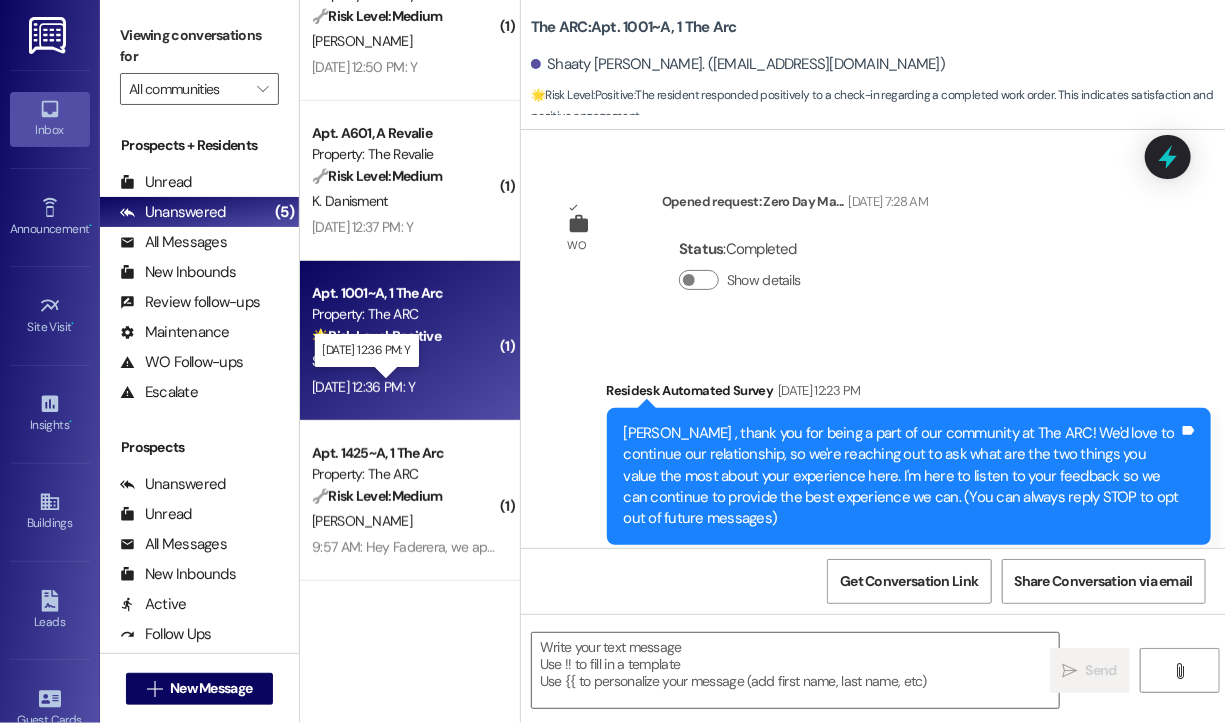 scroll, scrollTop: 13696, scrollLeft: 0, axis: vertical 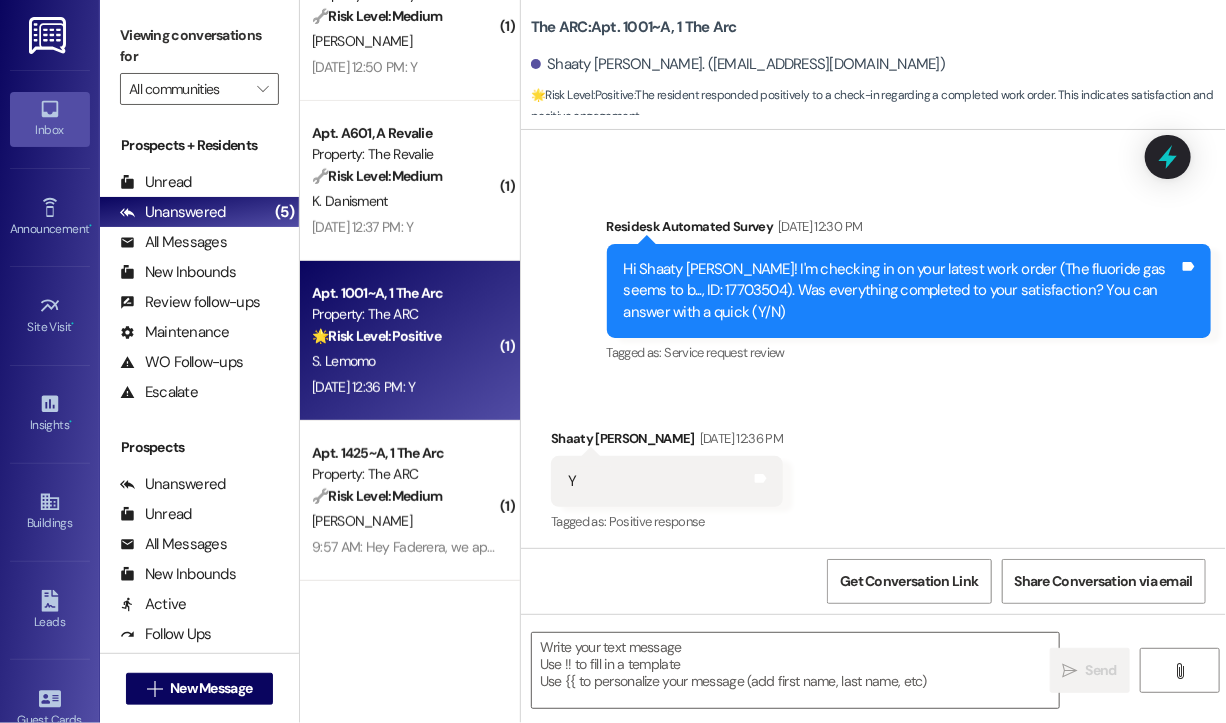 type on "Fetching suggested responses. Please feel free to read through the conversation in the meantime." 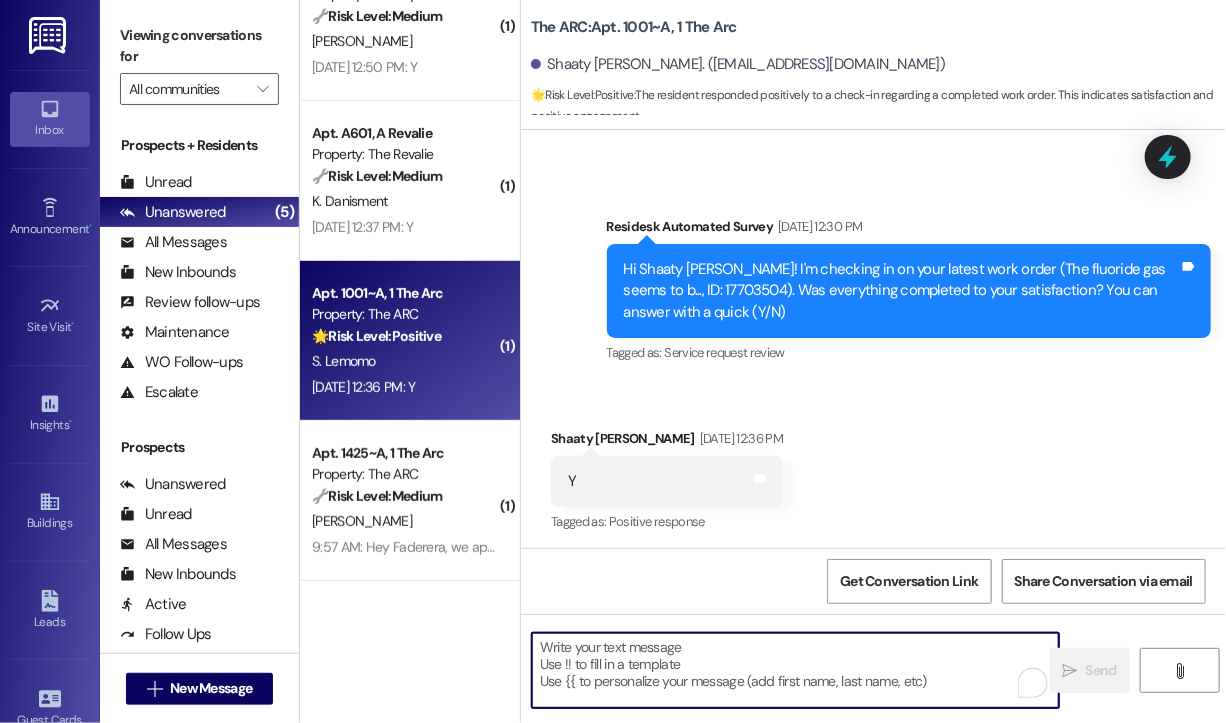 click at bounding box center [795, 670] 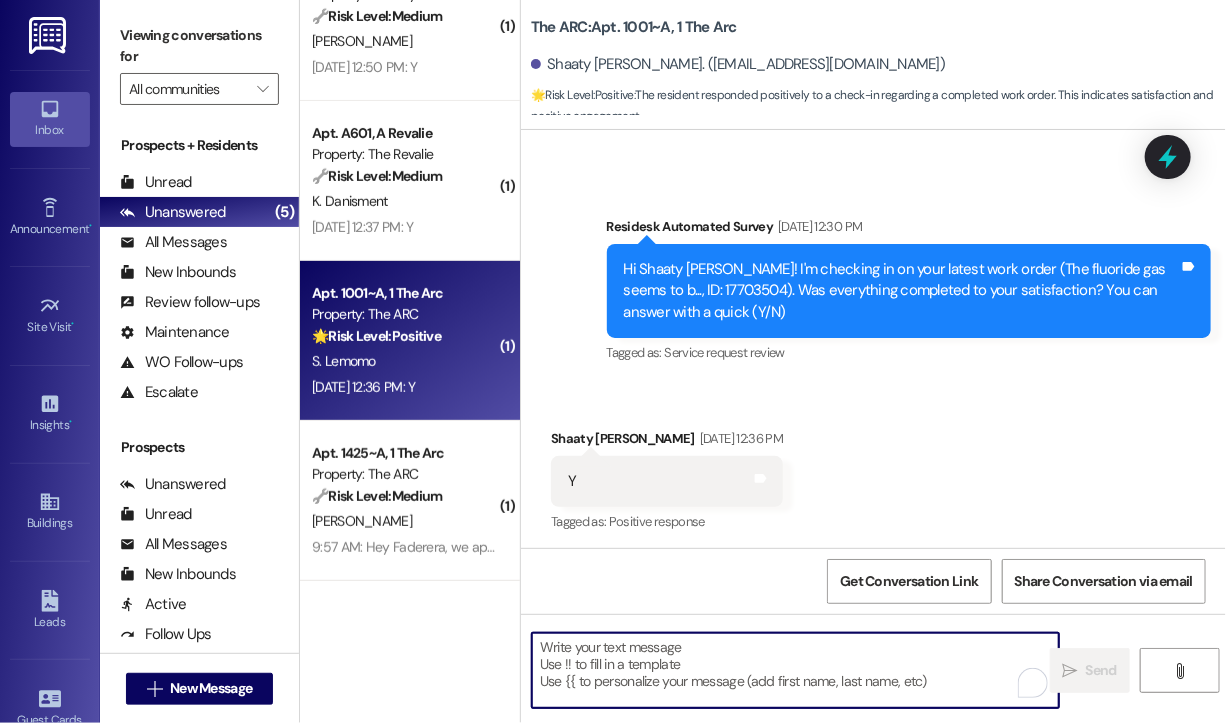 paste on "Hi {{first_name}}, I'm glad to hear that your A/C work order was completed to your satisfaction! Please let us know if you have any other questions or concerns; we're always here to help!" 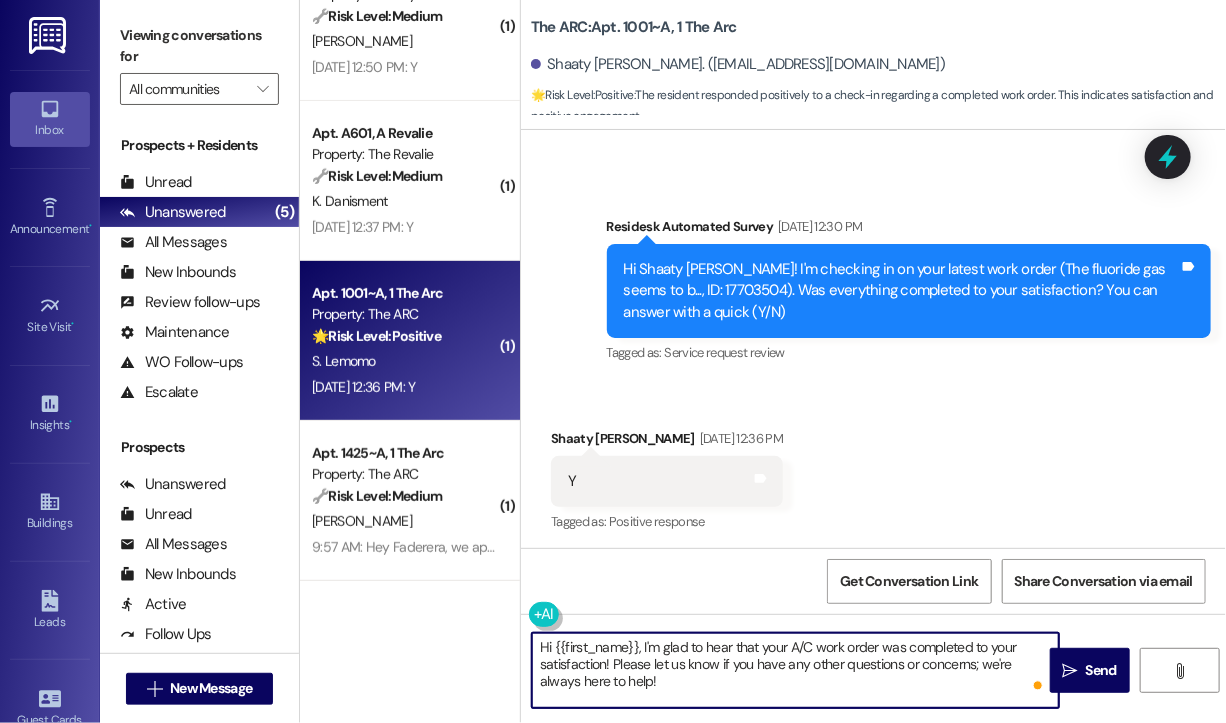 click on "Hi {{first_name}}, I'm glad to hear that your A/C work order was completed to your satisfaction! Please let us know if you have any other questions or concerns; we're always here to help!" at bounding box center [795, 670] 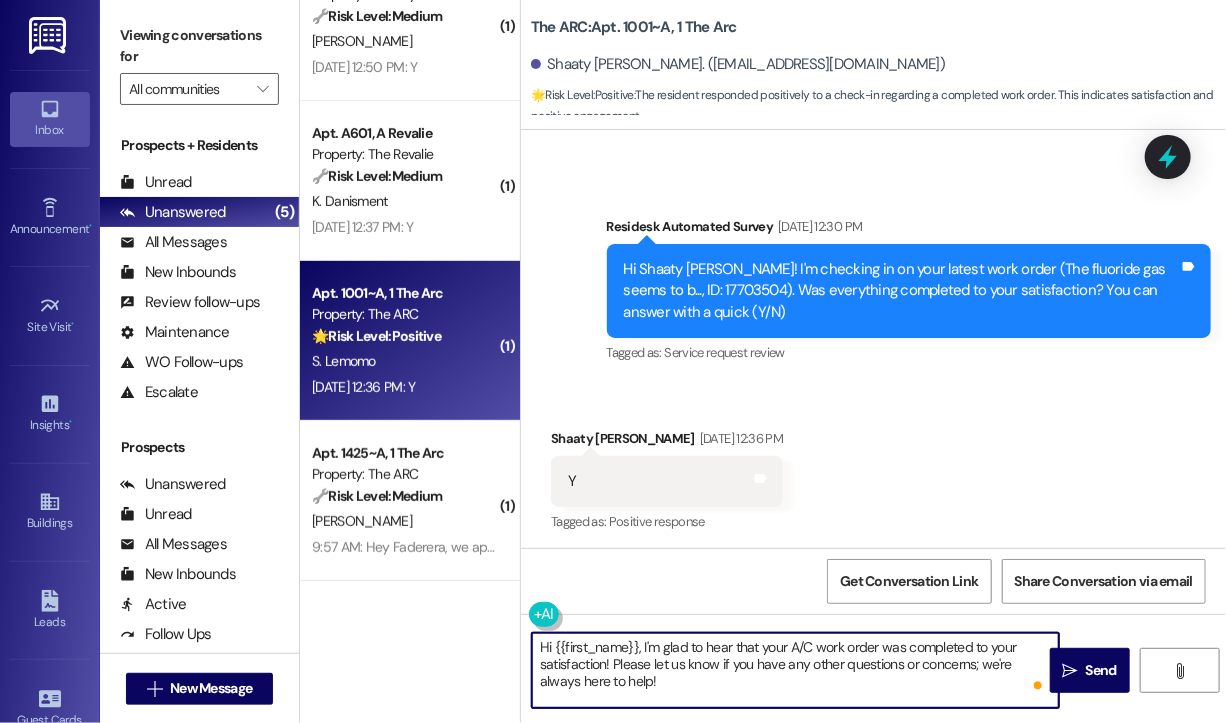 click on "Hi {{first_name}}, I'm glad to hear that your A/C work order was completed to your satisfaction! Please let us know if you have any other questions or concerns; we're always here to help!" at bounding box center [795, 670] 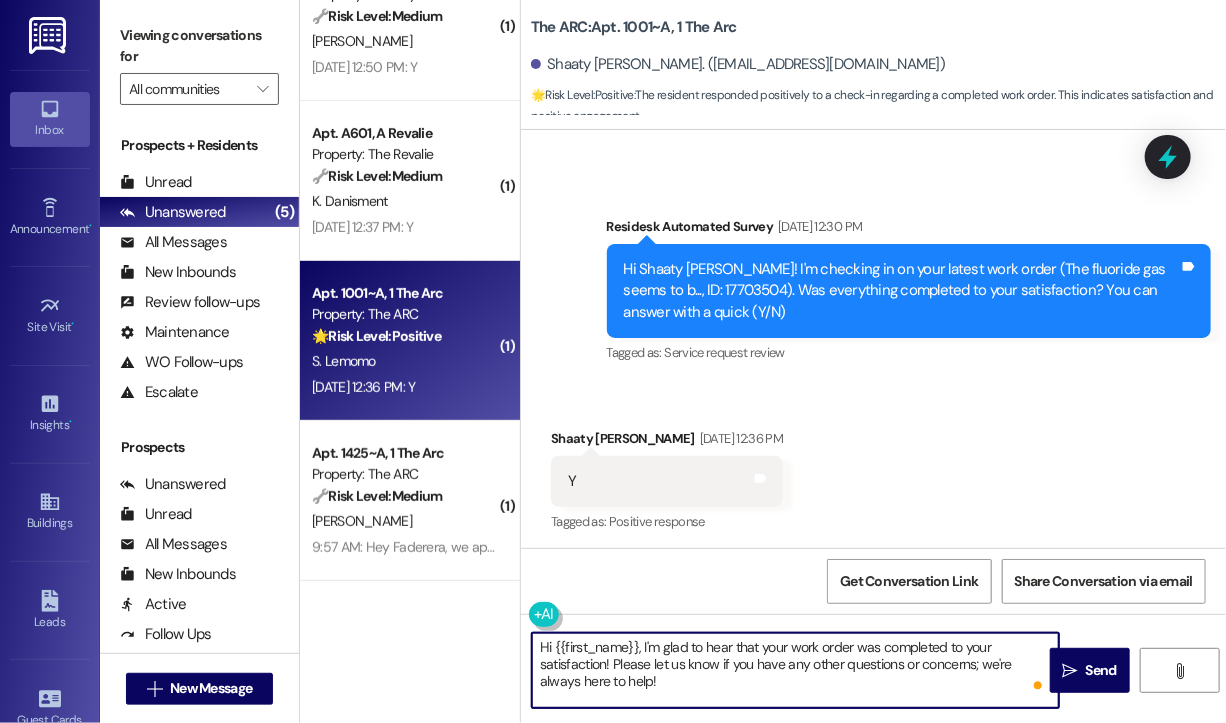 click on "Hi {{first_name}}, I'm glad to hear that your work order was completed to your satisfaction! Please let us know if you have any other questions or concerns; we're always here to help!" at bounding box center (795, 670) 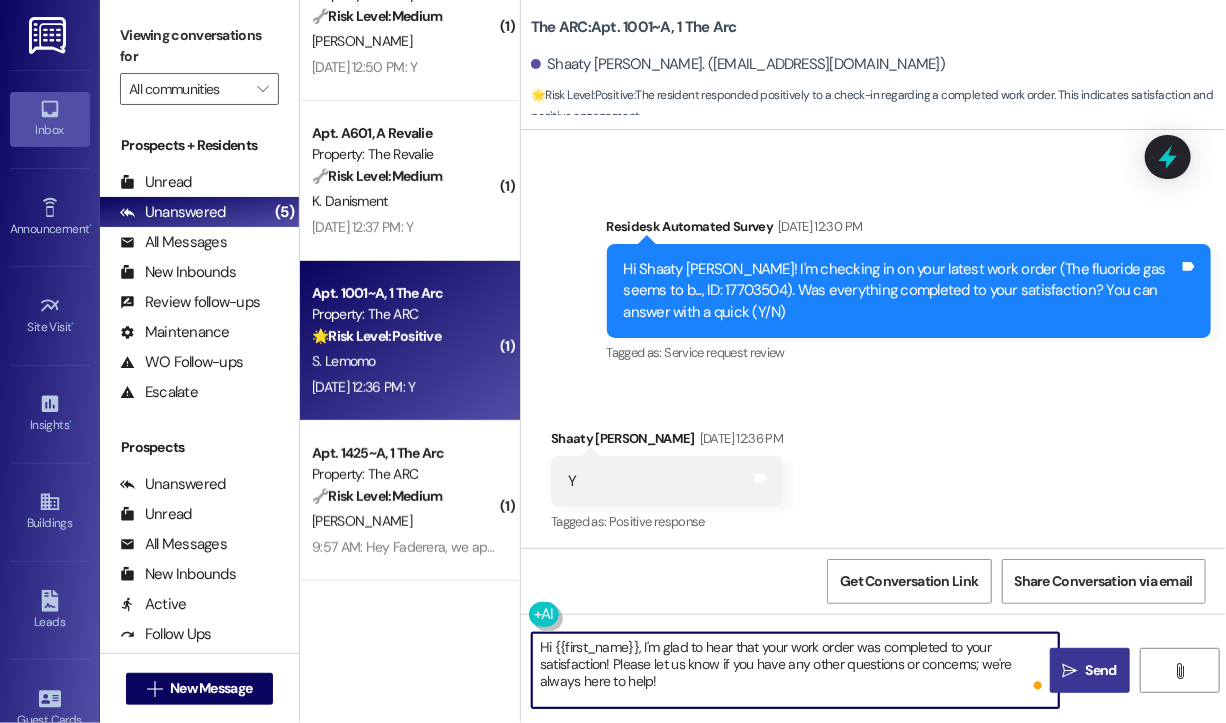 type on "Hi {{first_name}}, I'm glad to hear that your work order was completed to your satisfaction! Please let us know if you have any other questions or concerns; we're always here to help!" 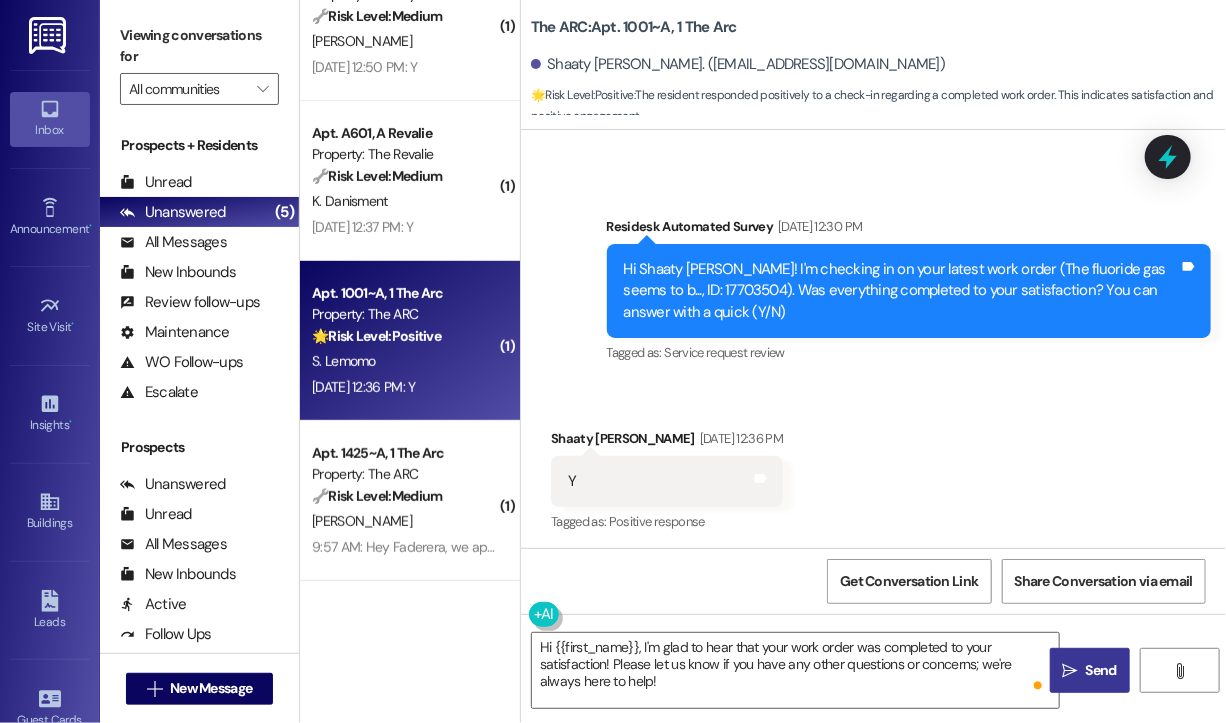 click on "Send" at bounding box center [1101, 670] 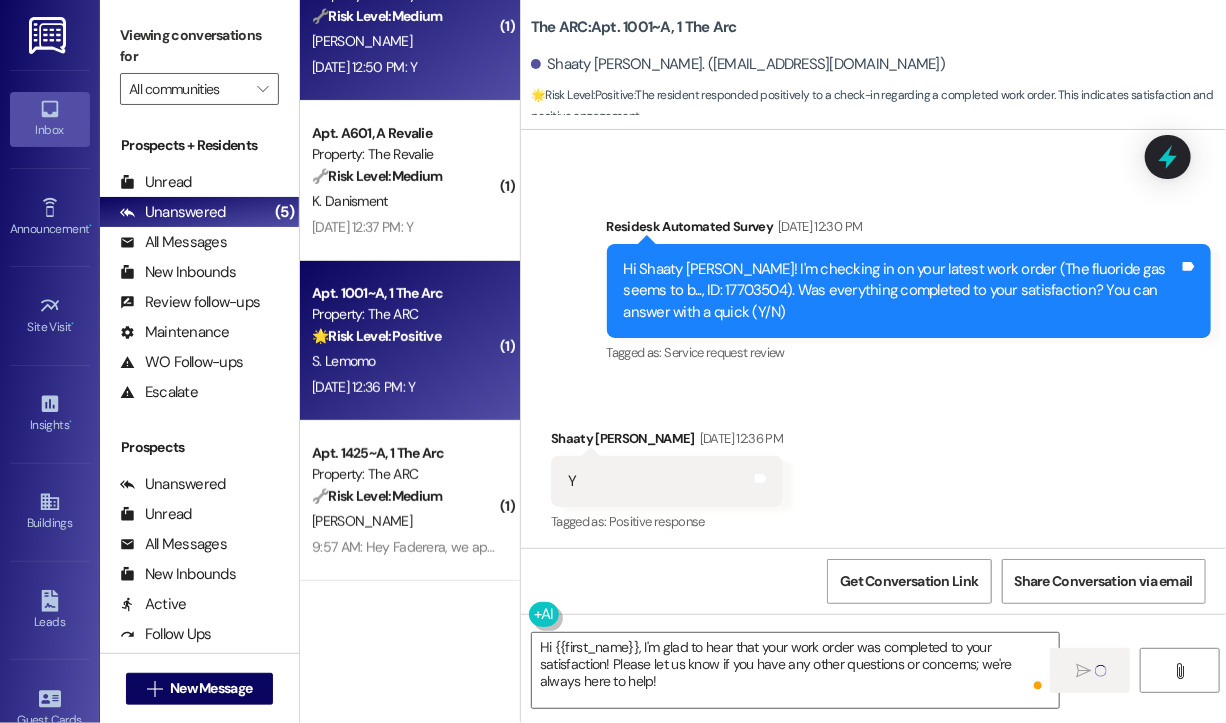 type 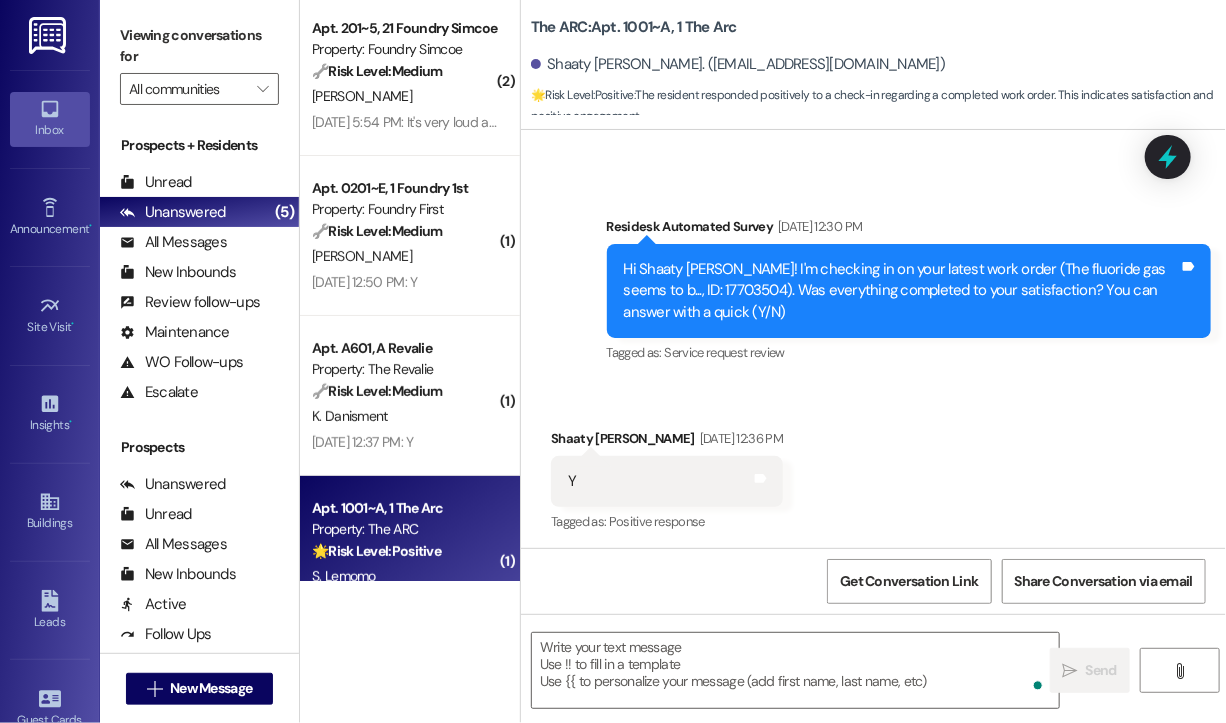 scroll, scrollTop: 0, scrollLeft: 0, axis: both 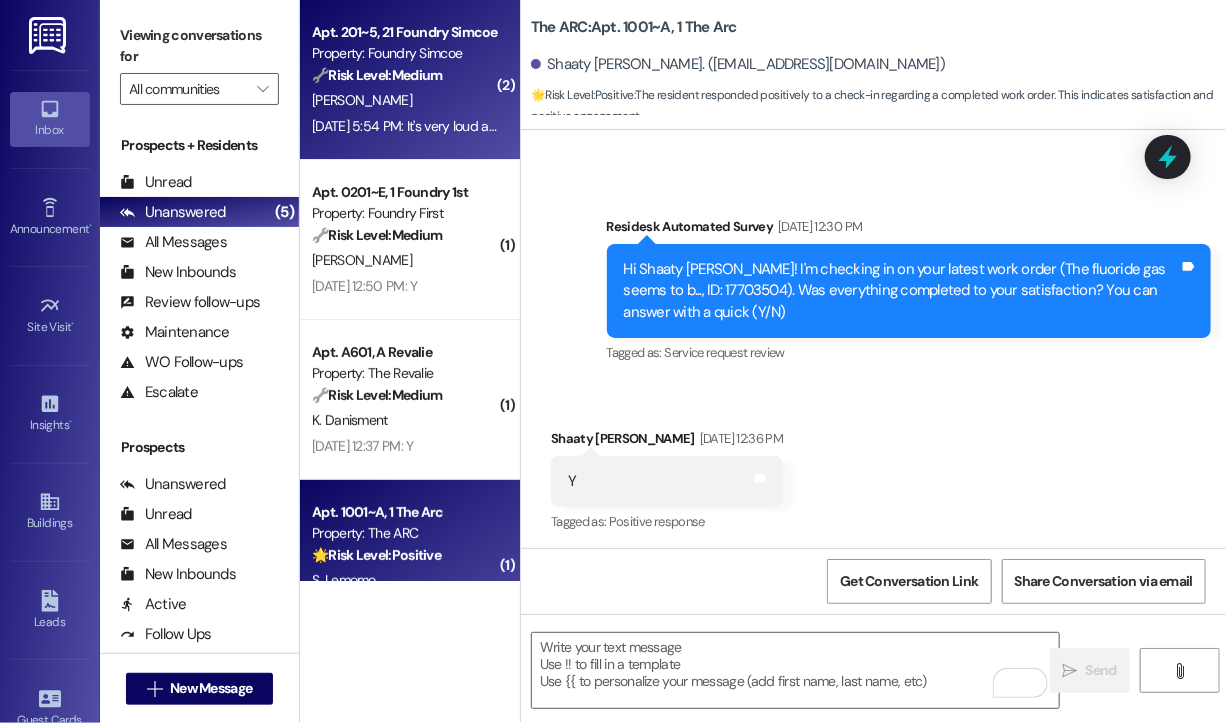 click on "P. Kearney" at bounding box center (404, 100) 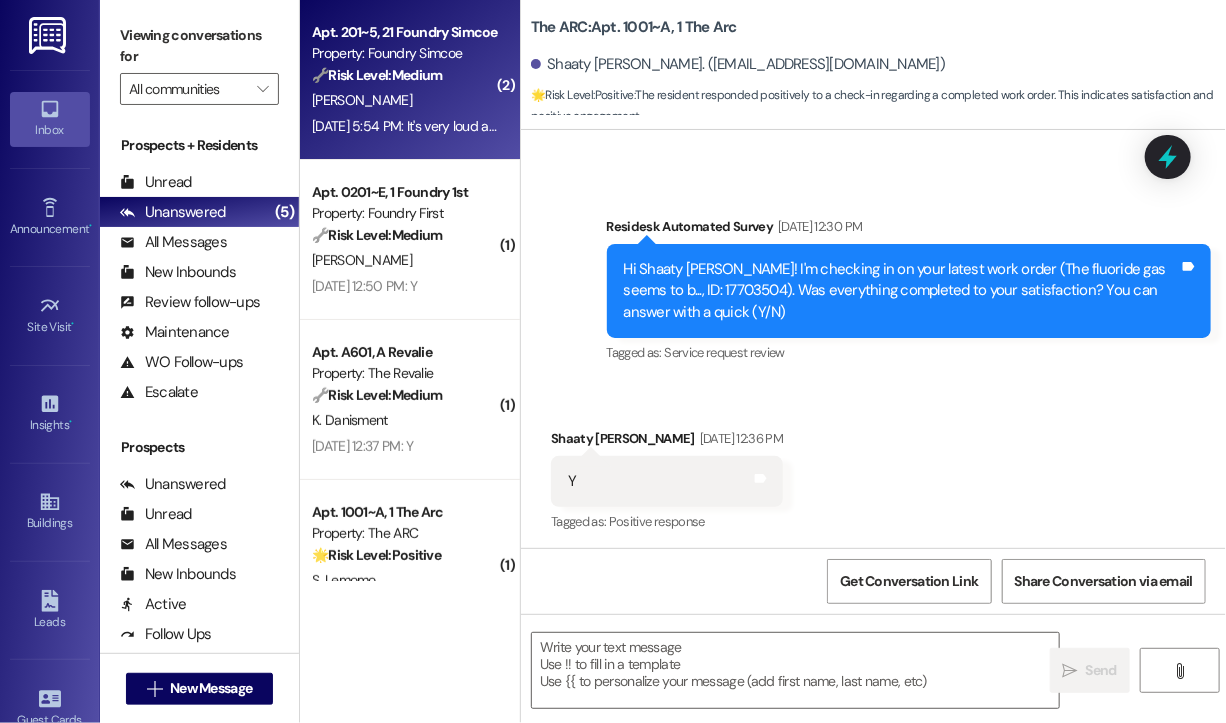 type on "Fetching suggested responses. Please feel free to read through the conversation in the meantime." 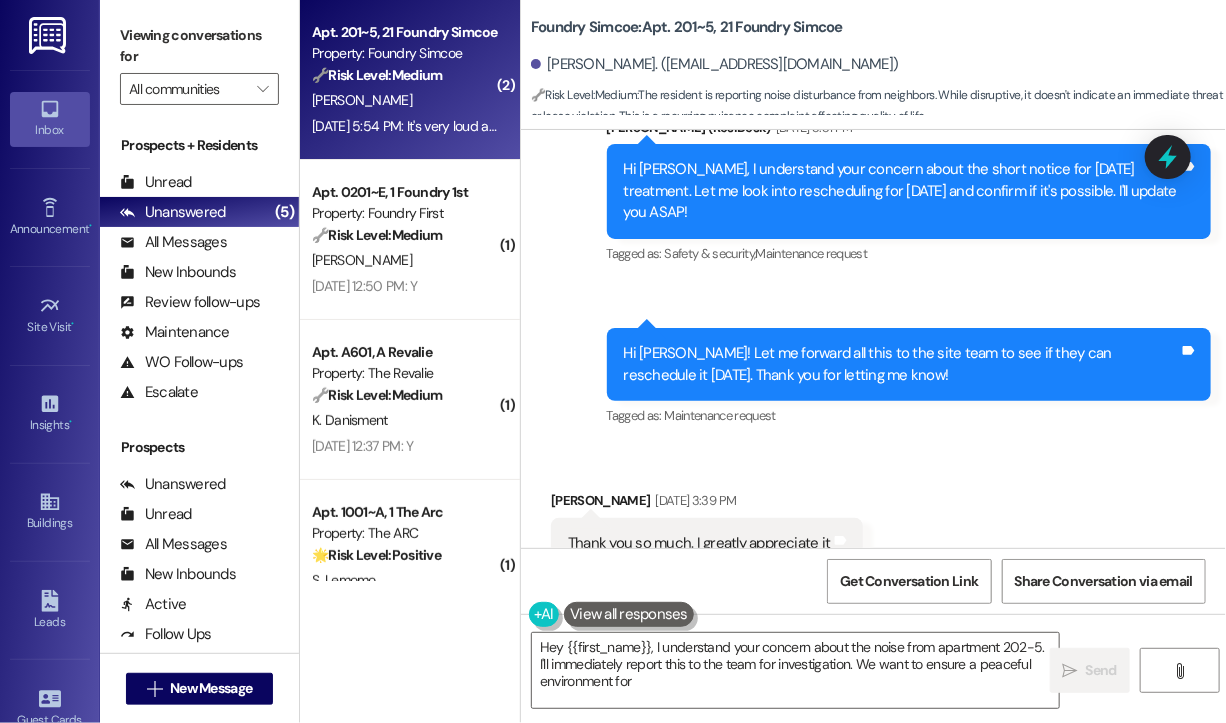 scroll, scrollTop: 41372, scrollLeft: 0, axis: vertical 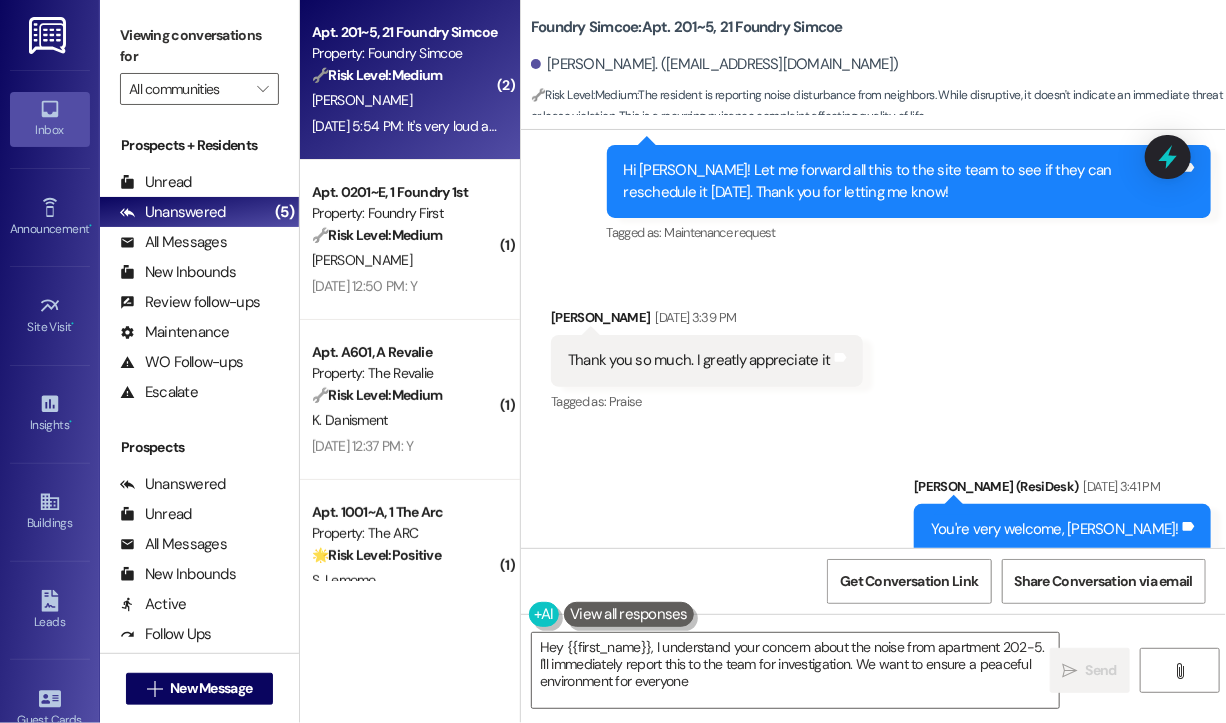 type on "Hey {{first_name}}, I understand your concern about the noise from apartment 202-5. I'll immediately report this to the team for investigation. We want to ensure a peaceful environment for everyone!" 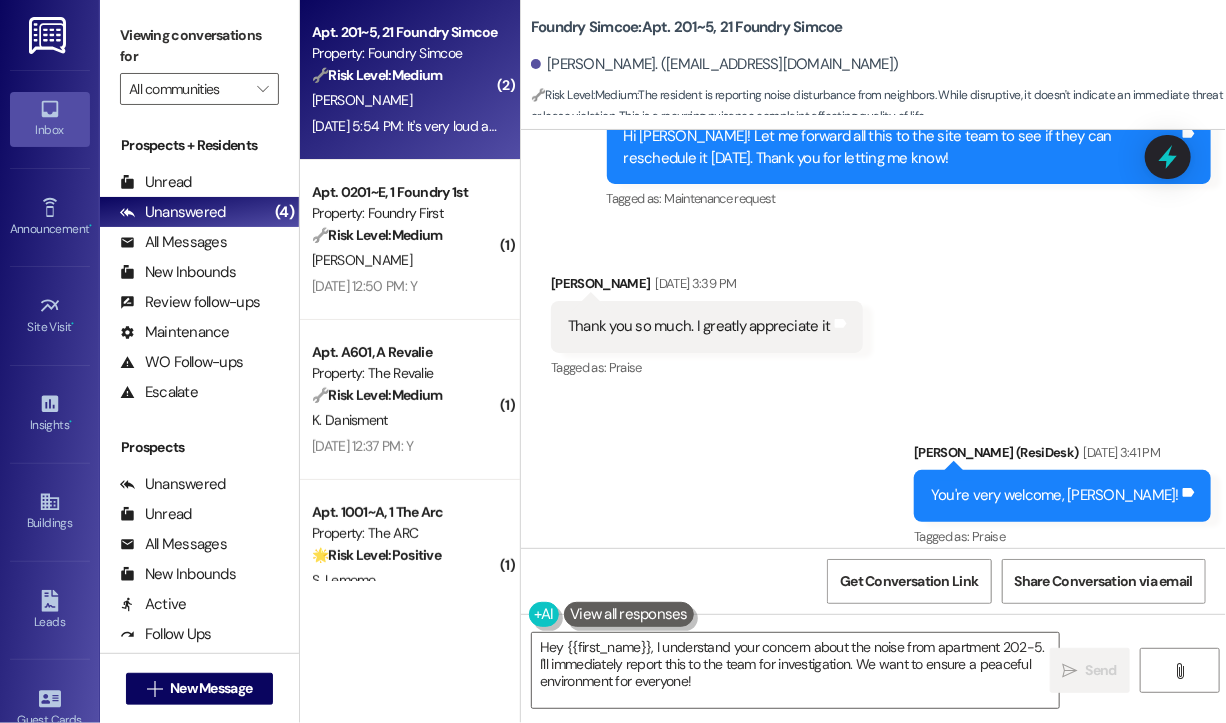 scroll, scrollTop: 41278, scrollLeft: 0, axis: vertical 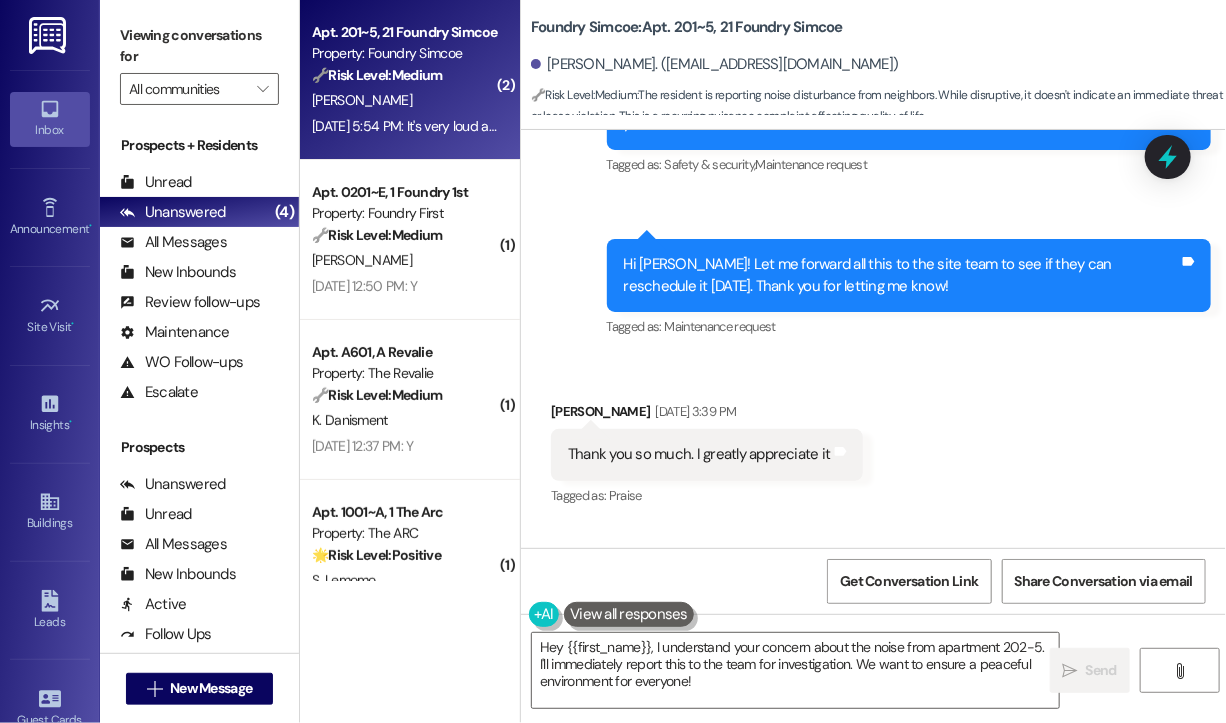 drag, startPoint x: 1028, startPoint y: 430, endPoint x: 571, endPoint y: 386, distance: 459.11328 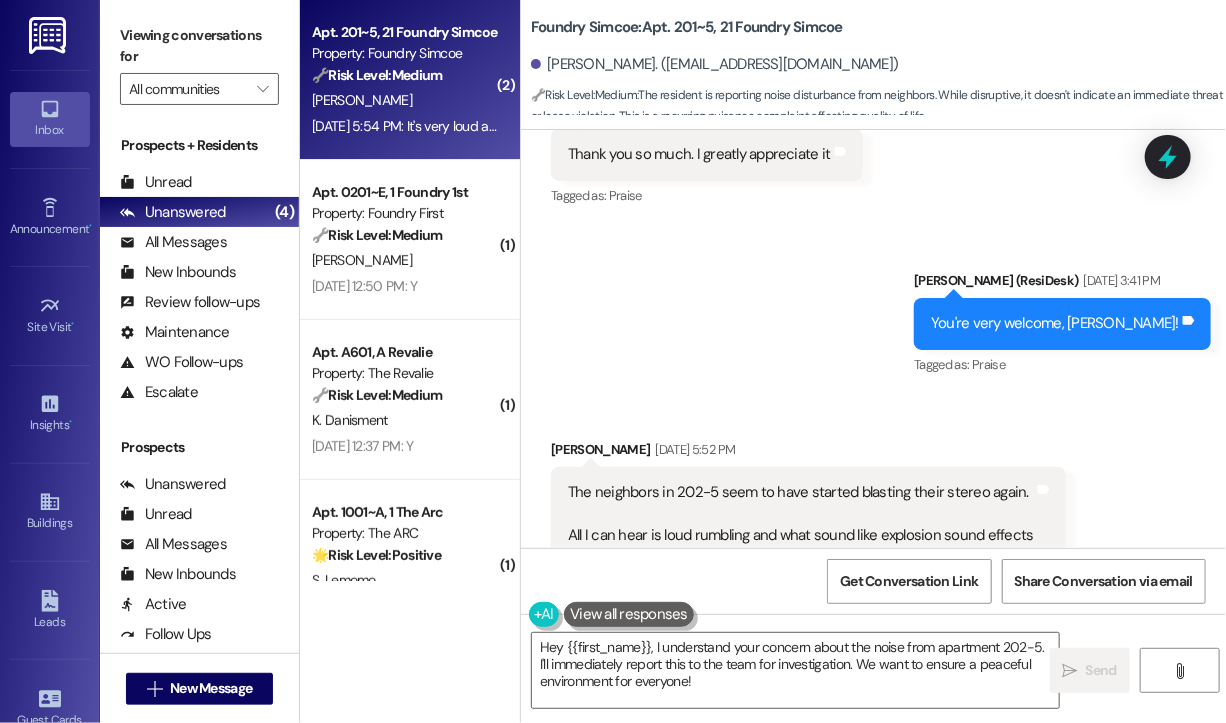 click on "It's very loud and highly disturbing" at bounding box center (674, 676) 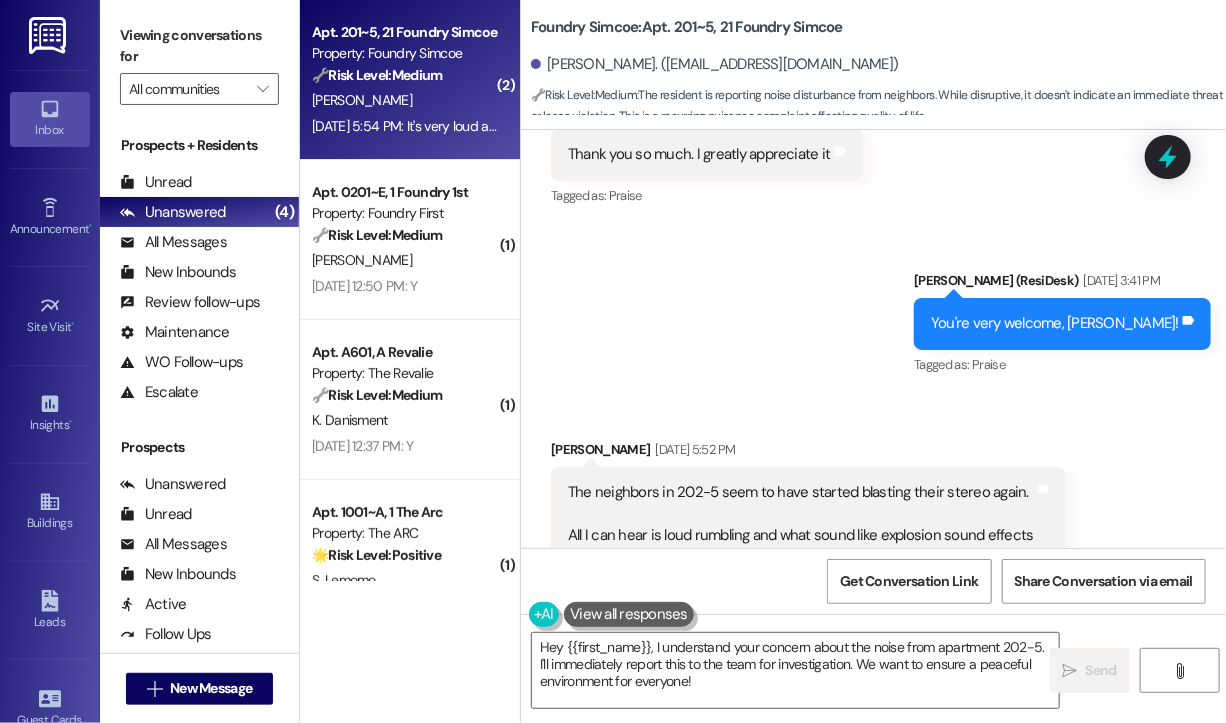 click on "Received via SMS Patrick Kearney Jul 18, 2025 at 5:52 PM The neighbors in 202-5 seem to have started blasting their stereo again.
All I can hear is loud rumbling and what sound like explosion sound effects Tags and notes Tagged as:   Noise Click to highlight conversations about Noise Received via SMS 5:54 PM Patrick Kearney   Neutral Jul 18, 2025 at 5:54 PM It's very loud and highly disturbing  Tags and notes Tagged as:   Noise Click to highlight conversations about Noise" at bounding box center (873, 570) 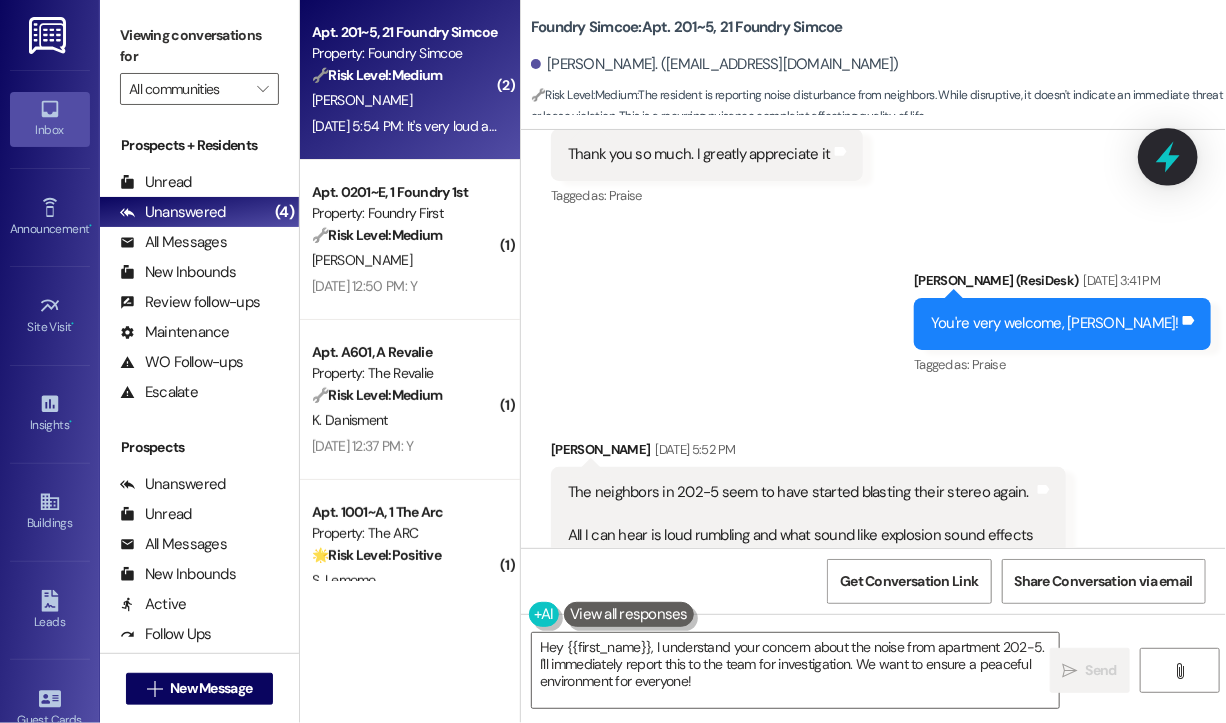 click 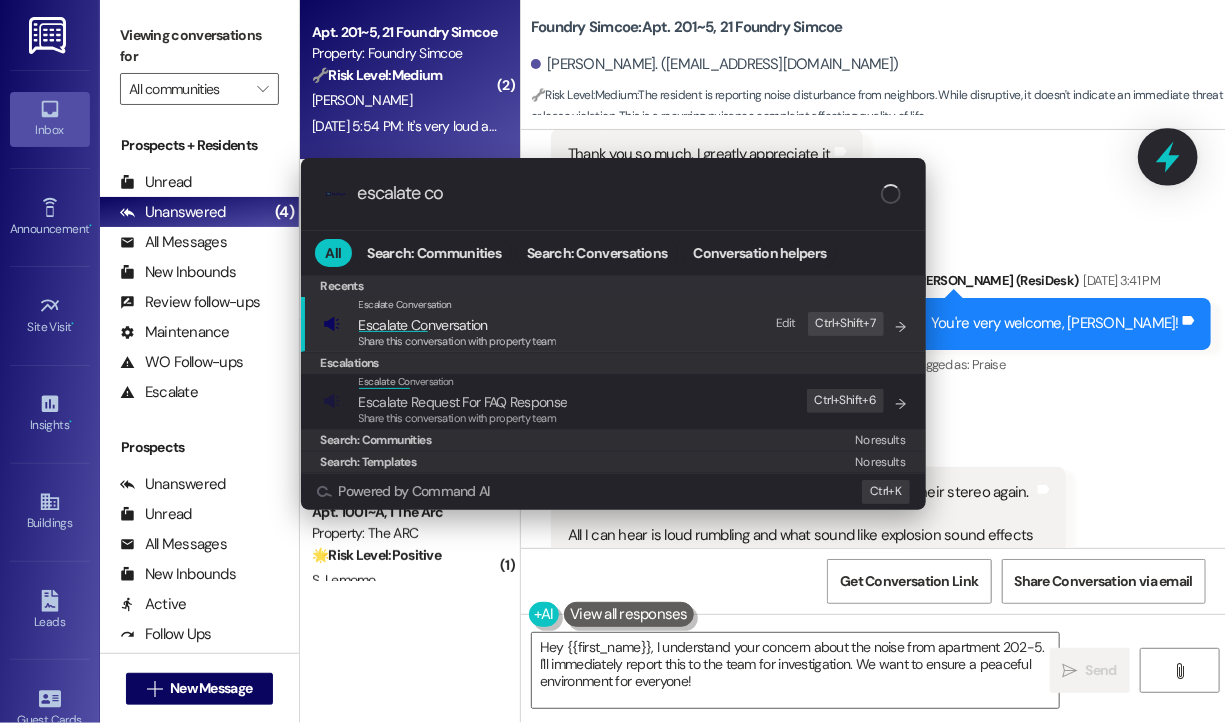 type on "escalate con" 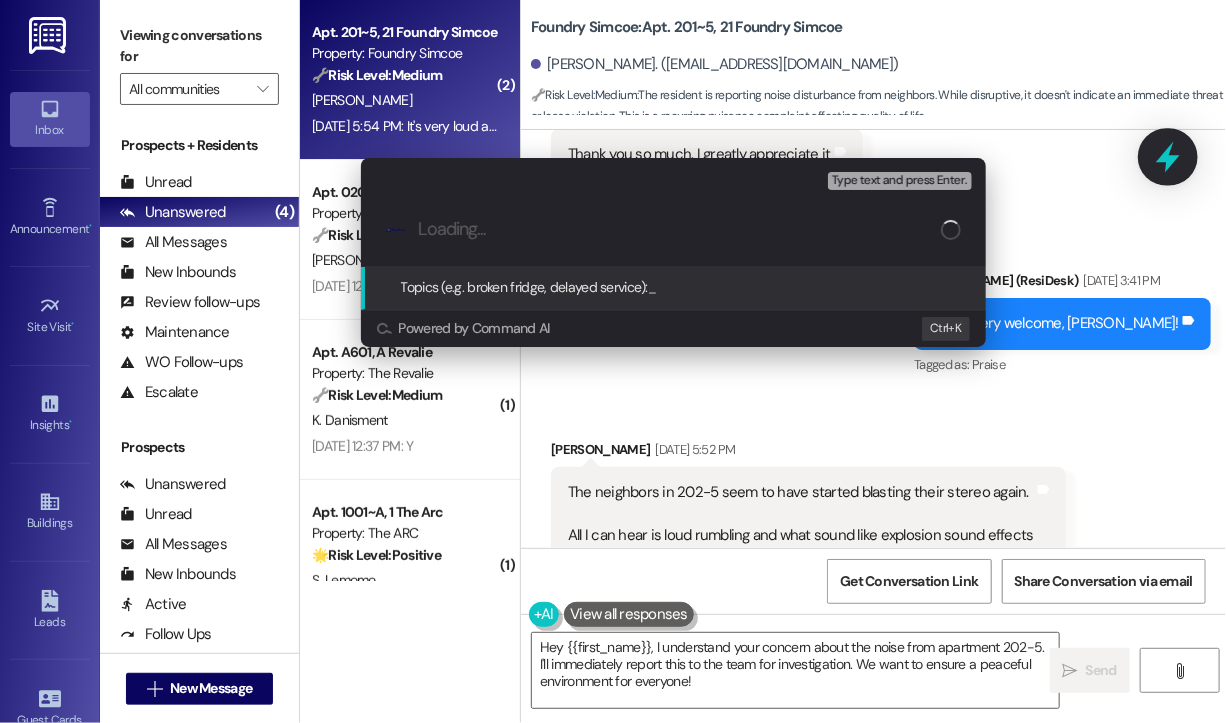 type on "Ongoing Noise Disturbance from Unit 202-5 – Loud Stereo and Explosive Sound Effects" 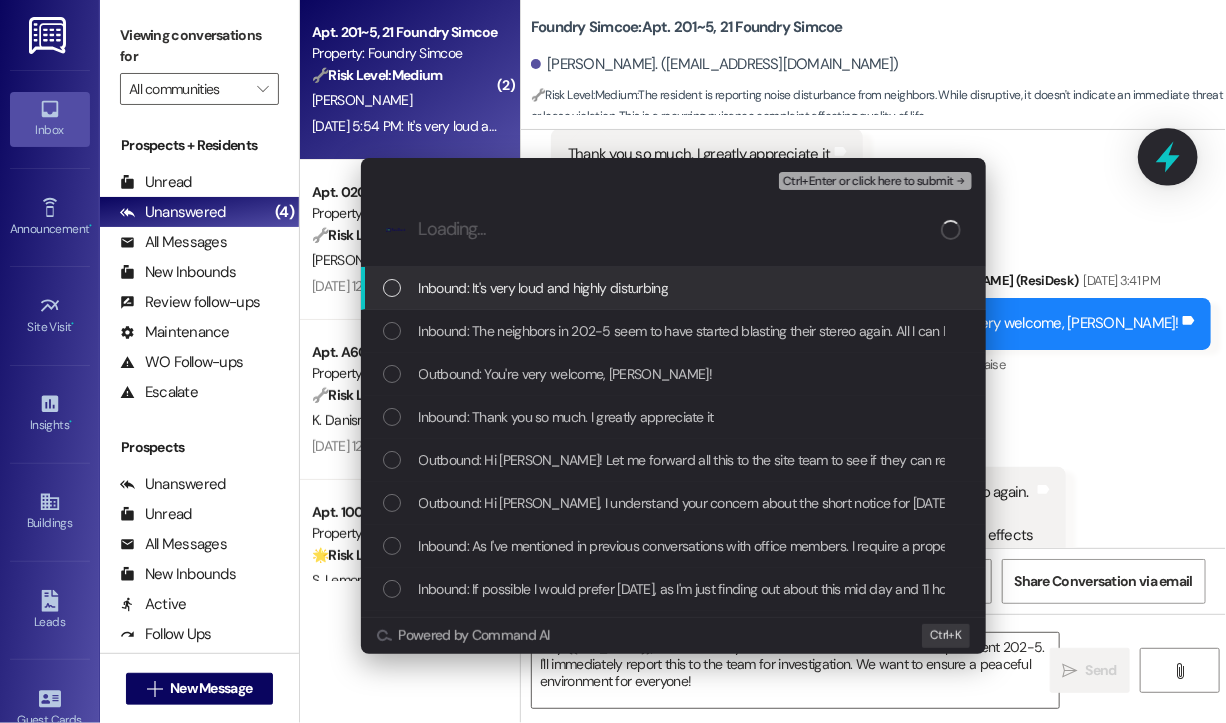 scroll, scrollTop: 0, scrollLeft: 0, axis: both 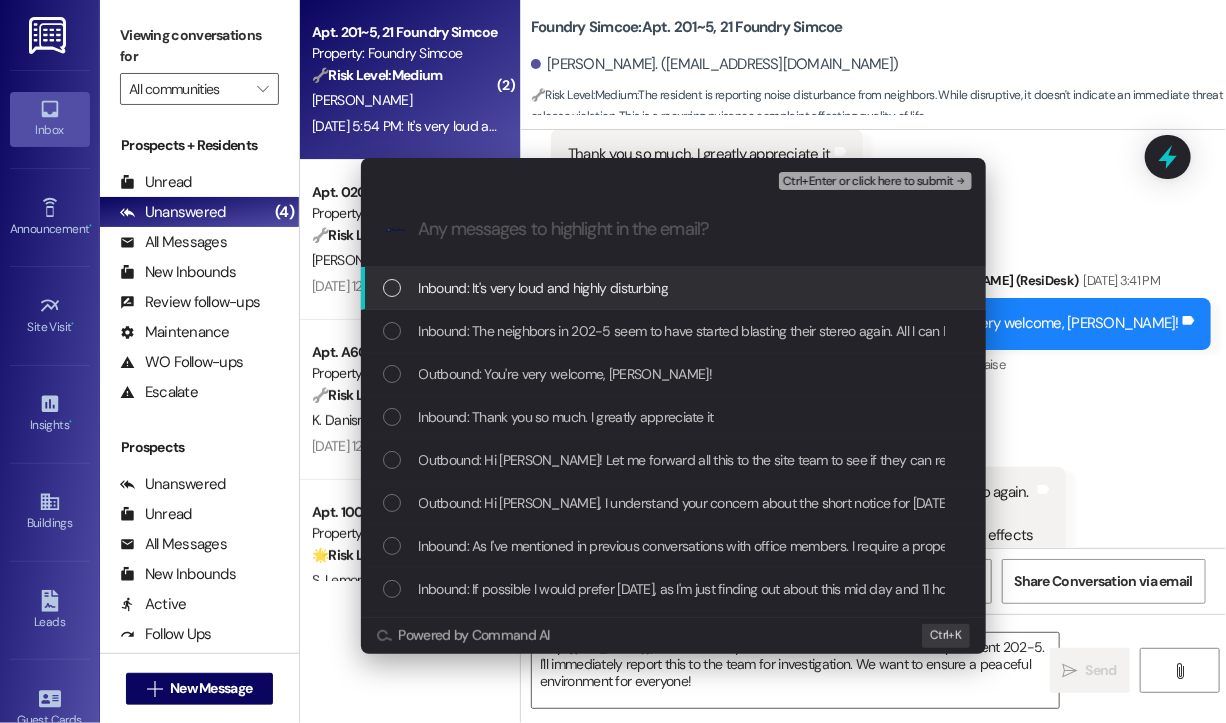 click on "Inbound: It's very loud and highly disturbing" at bounding box center (544, 288) 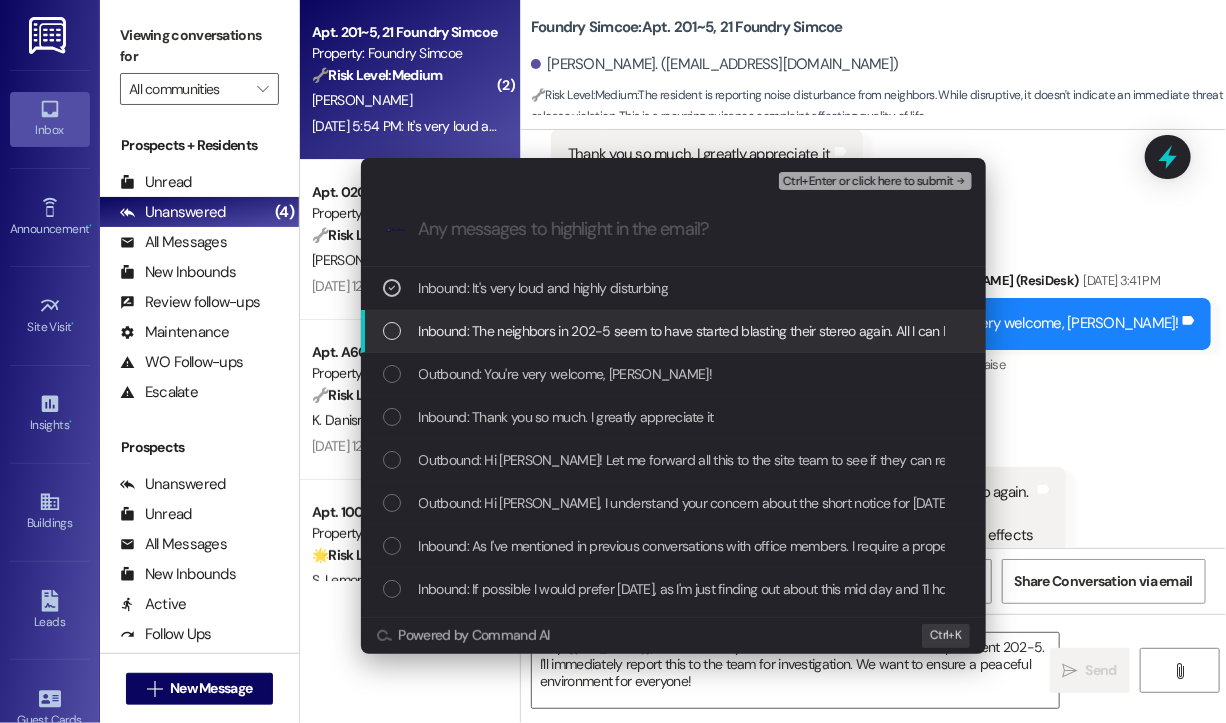 click on "Inbound: The neighbors in 202-5 seem to have started blasting their stereo again.
All I can hear is loud rumbling and what sound like explosion sound effects" at bounding box center [673, 331] 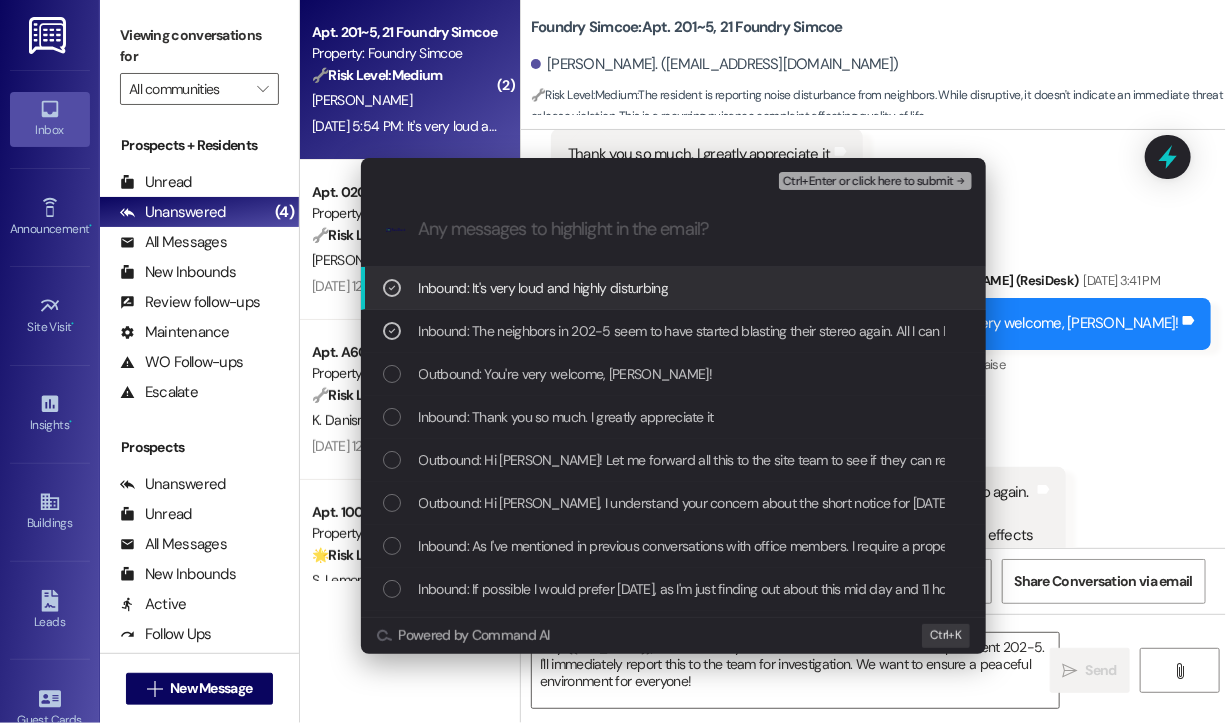 click on "Ctrl+Enter or click here to submit" at bounding box center (868, 182) 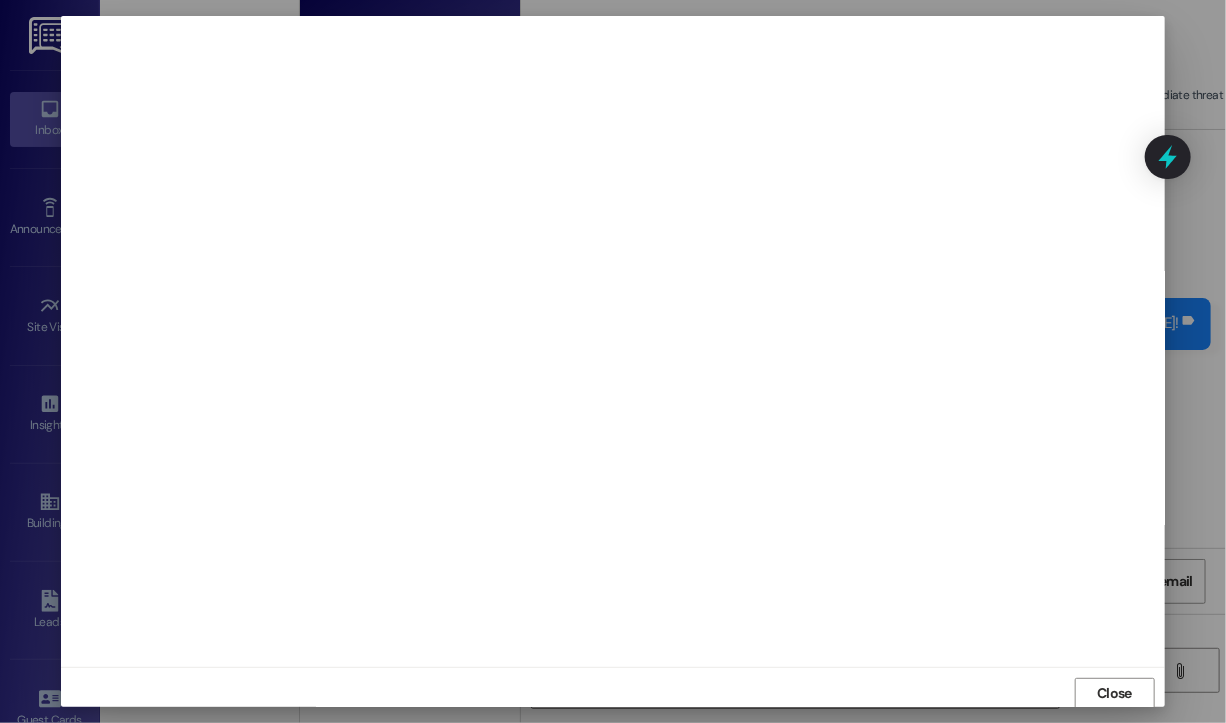 scroll, scrollTop: 2, scrollLeft: 0, axis: vertical 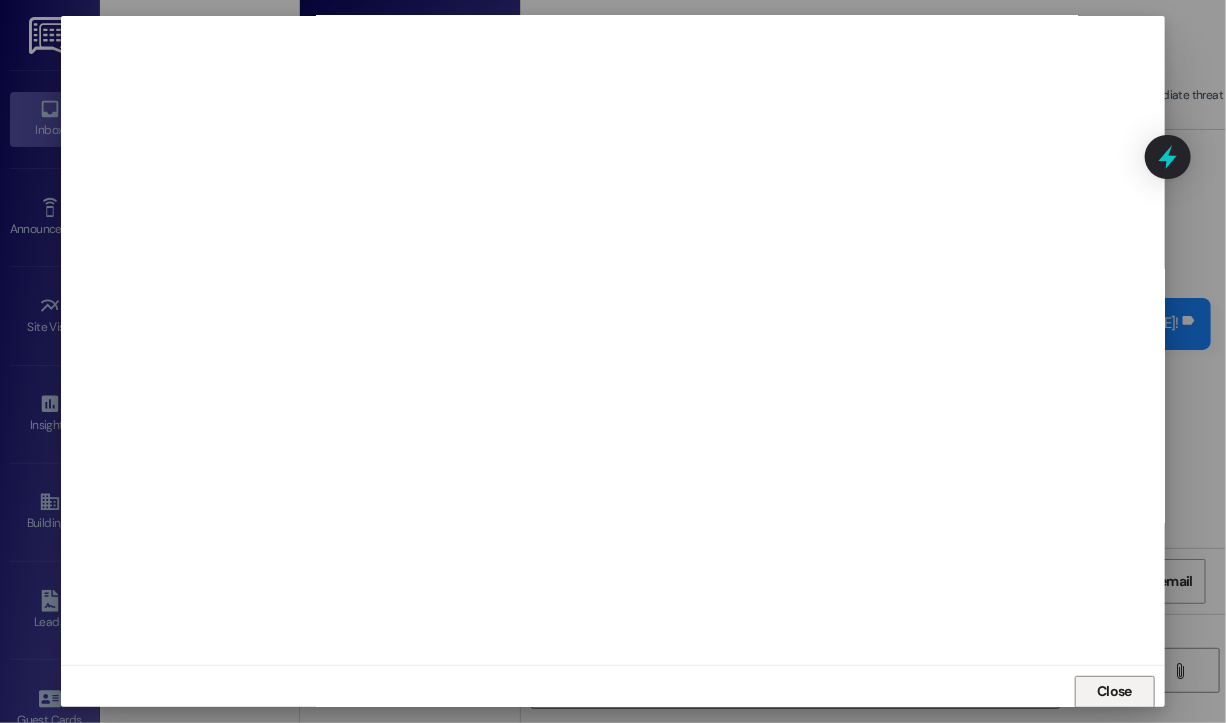 click on "Close" at bounding box center (1114, 691) 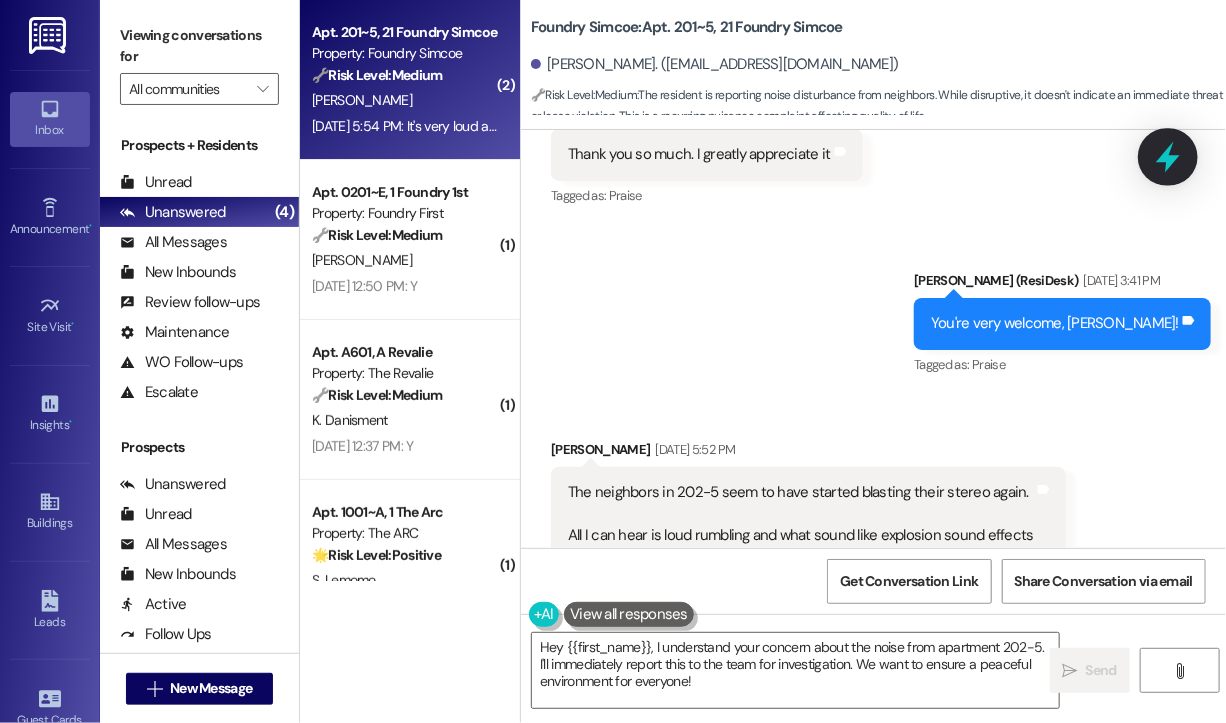 click at bounding box center [1168, 156] 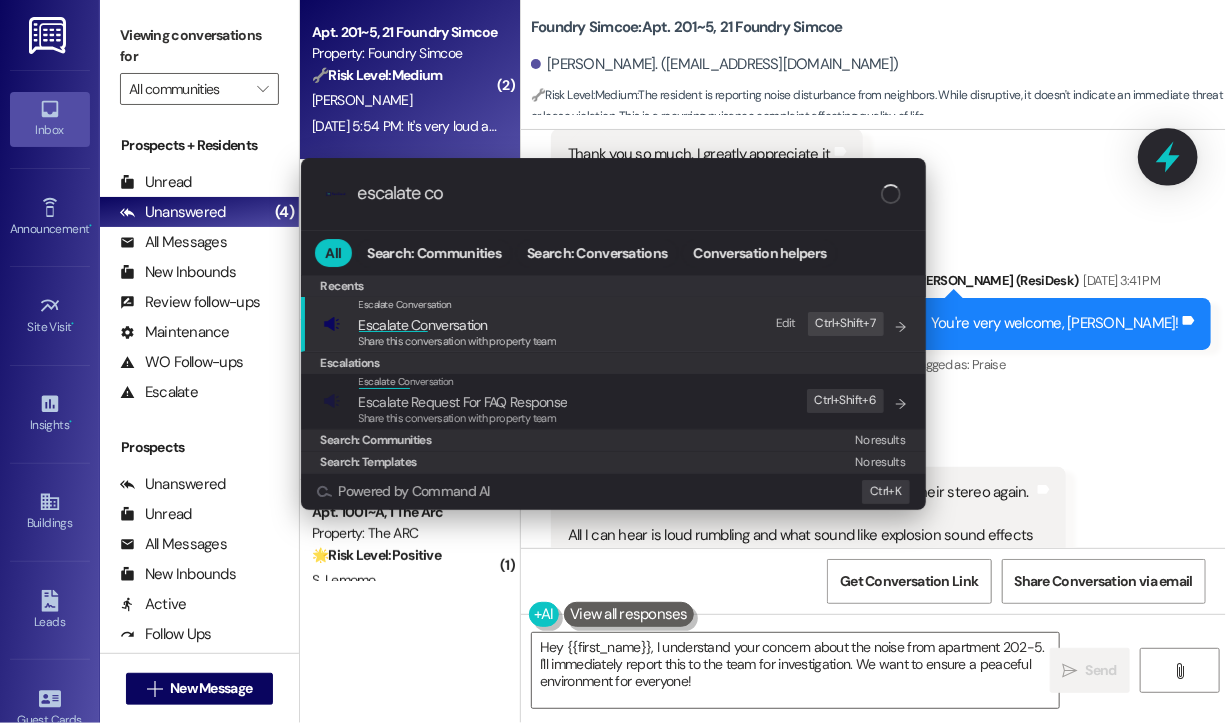 type on "escalate con" 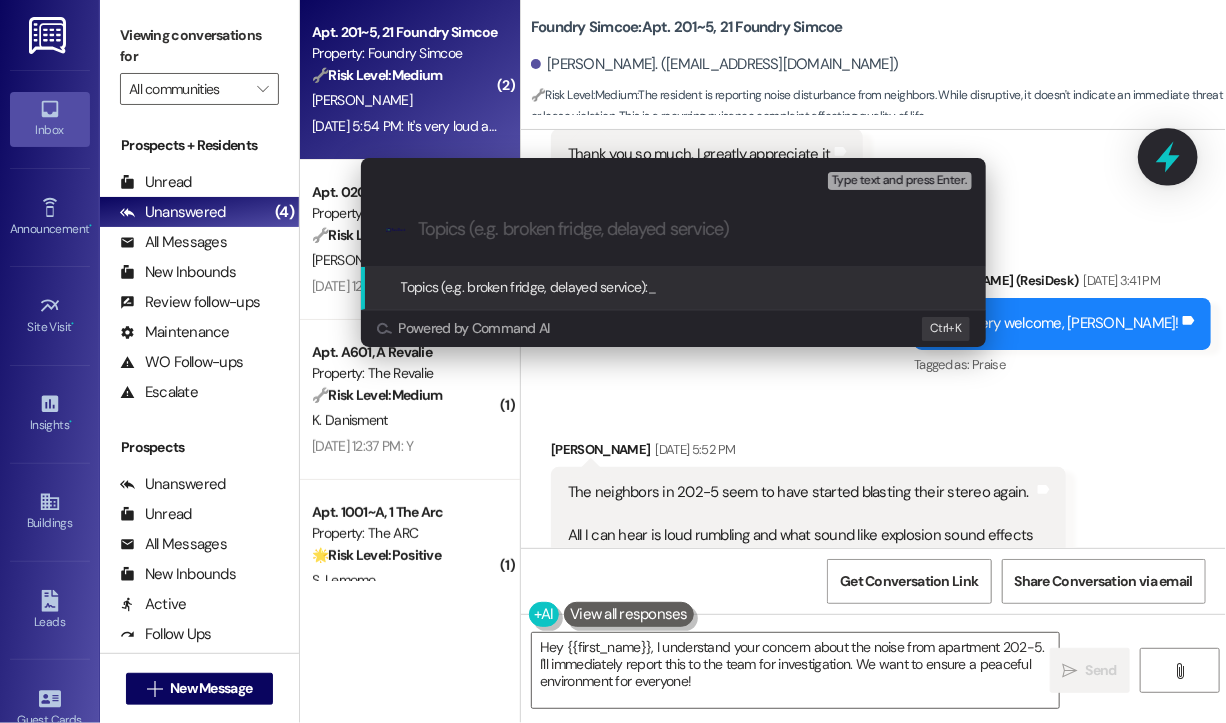 paste on "Ongoing Noise Disturbance from Unit 202-5 – Loud Stereo and Explosive Sound Effects" 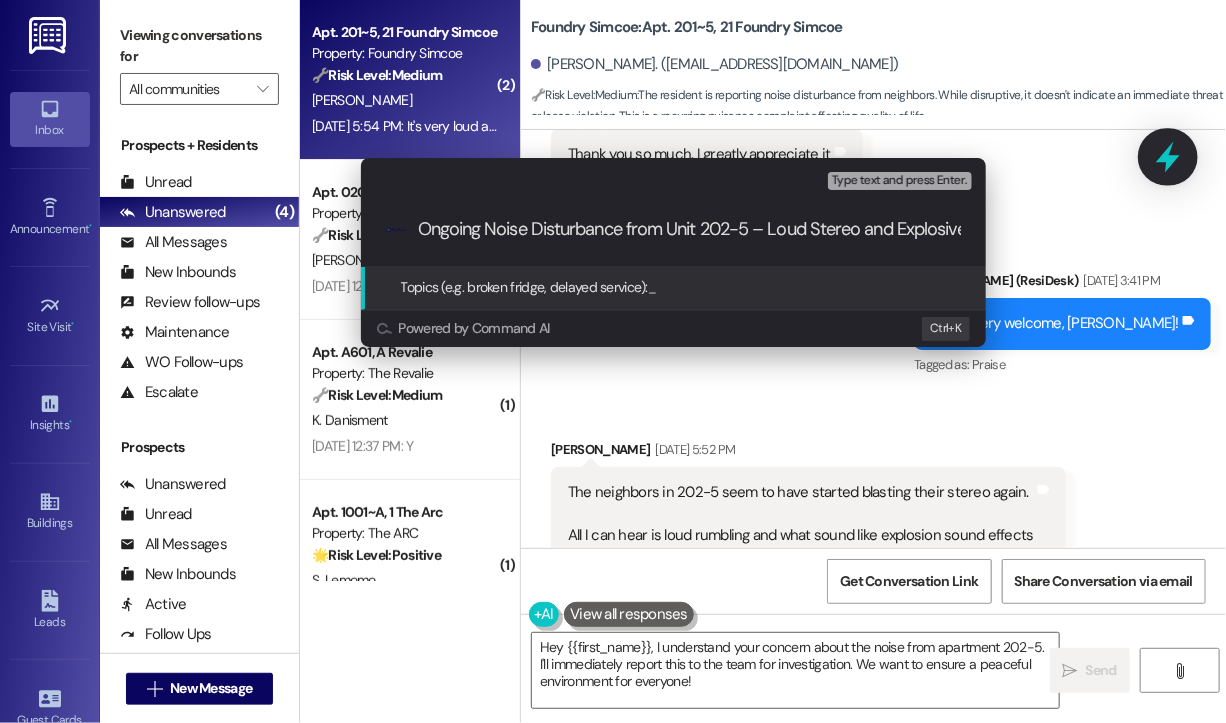 scroll, scrollTop: 0, scrollLeft: 135, axis: horizontal 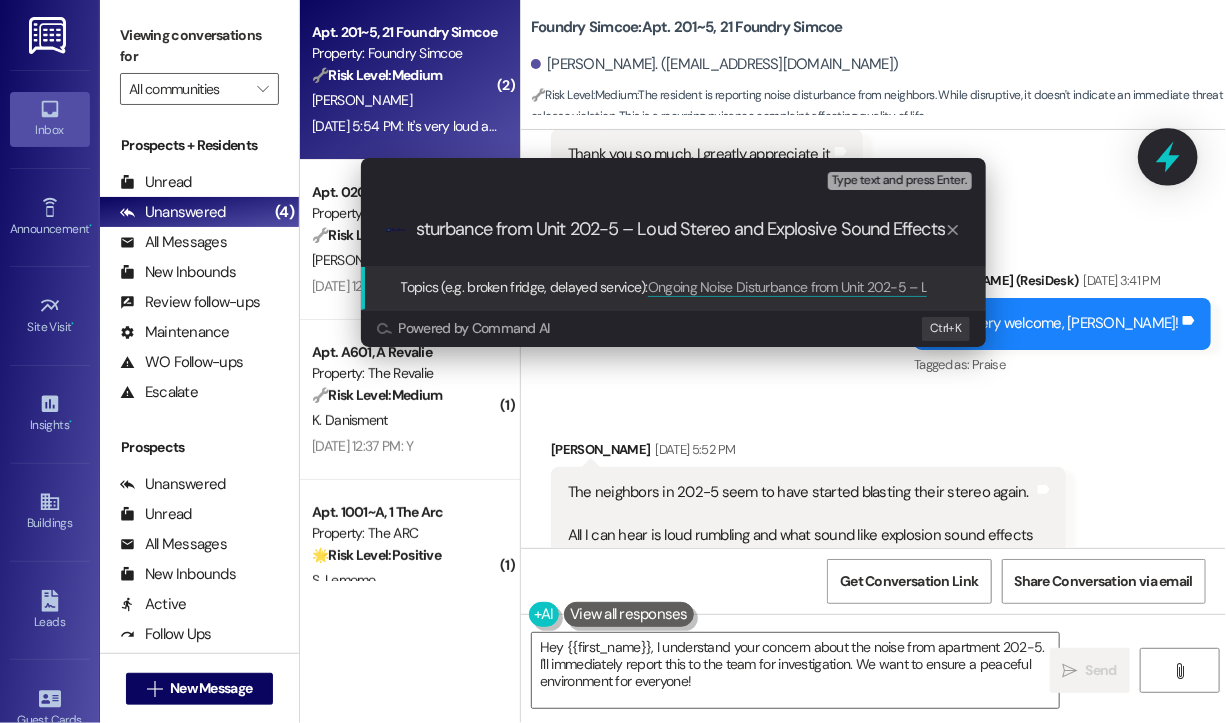 type 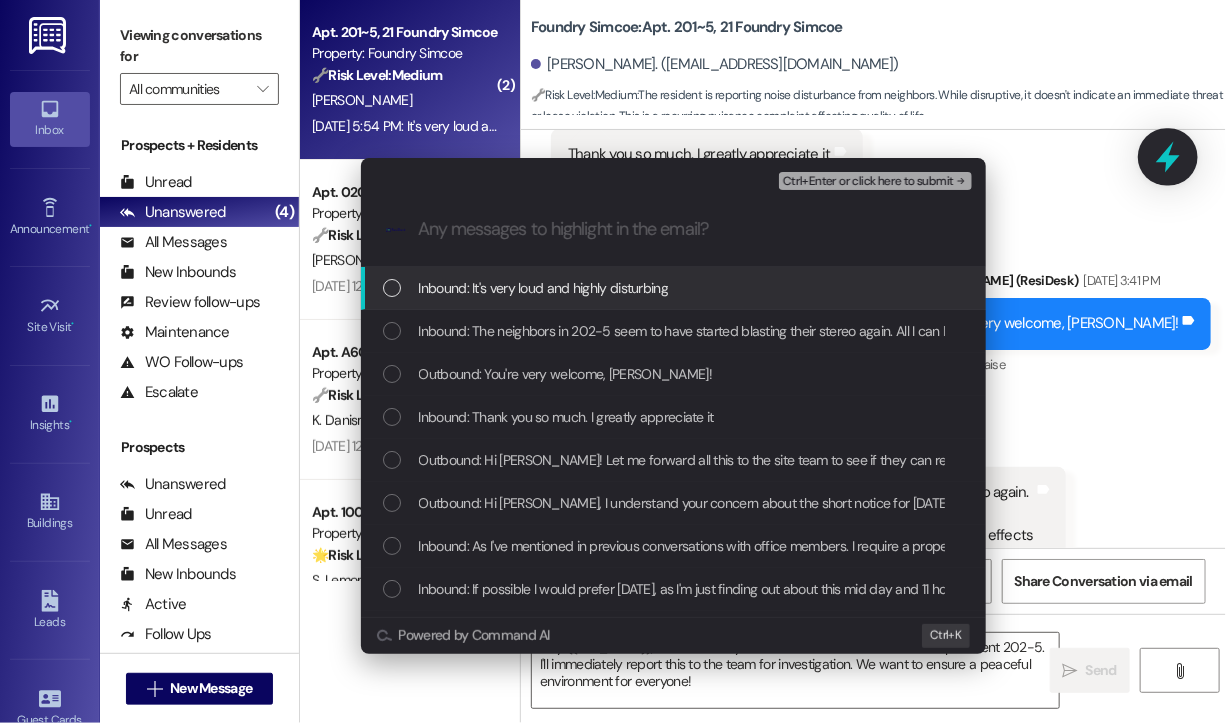 scroll, scrollTop: 0, scrollLeft: 0, axis: both 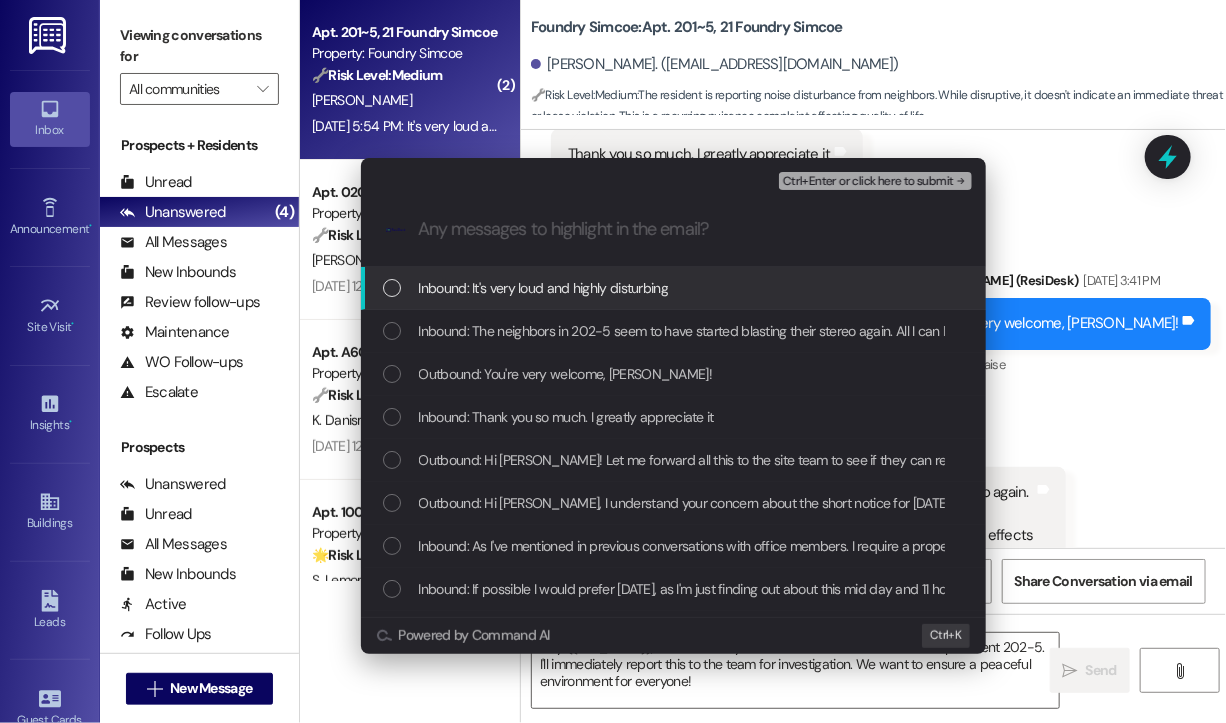 click on "Inbound: It's very loud and highly disturbing" at bounding box center [544, 288] 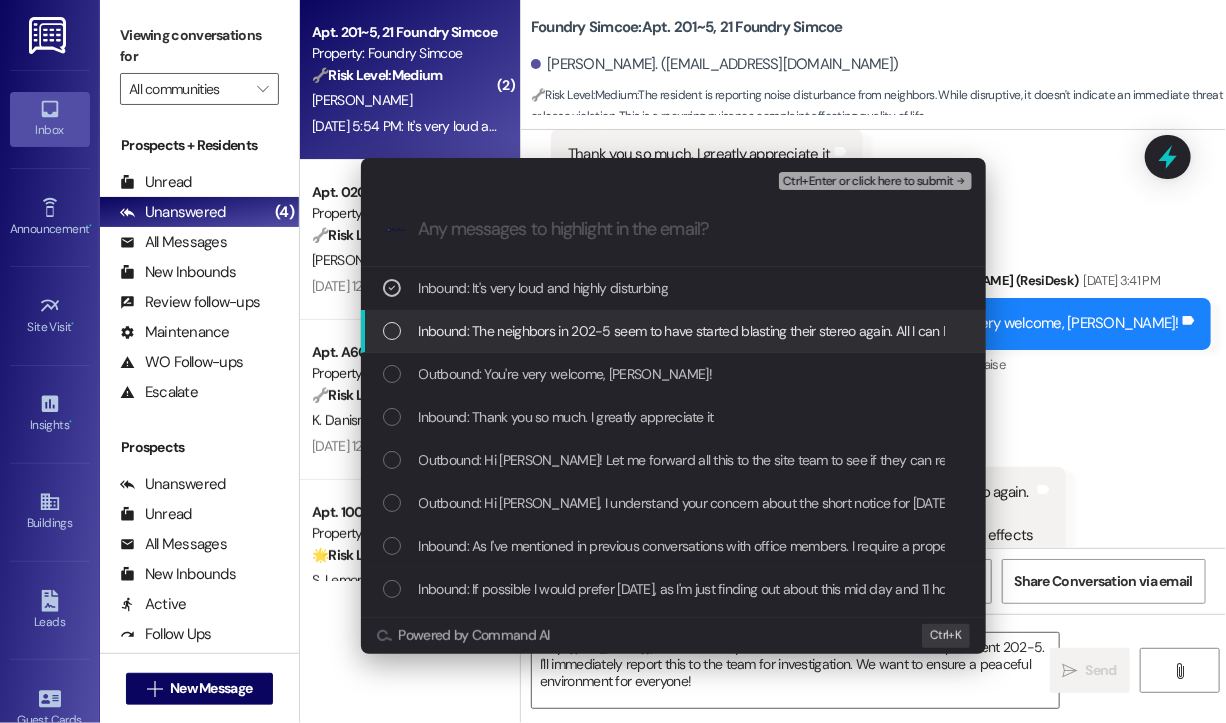 click on "Inbound: The neighbors in 202-5 seem to have started blasting their stereo again.
All I can hear is loud rumbling and what sound like explosion sound effects" at bounding box center [673, 331] 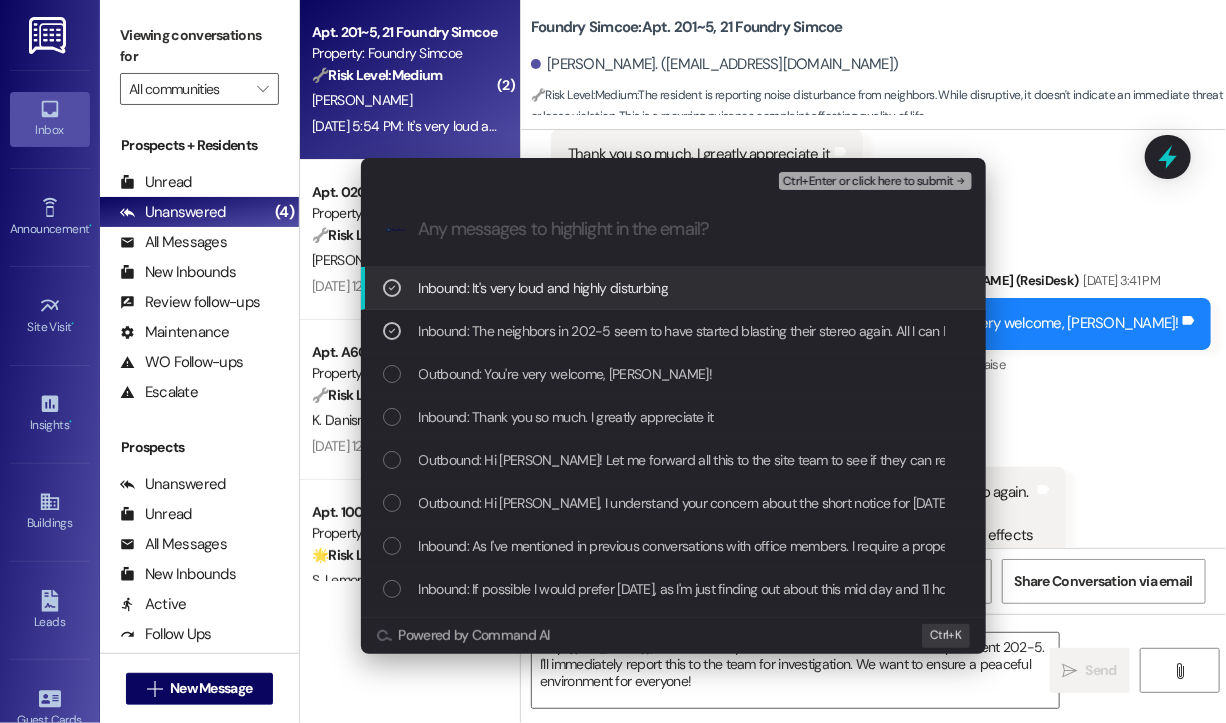 click on "Ctrl+Enter or click here to submit" at bounding box center [868, 182] 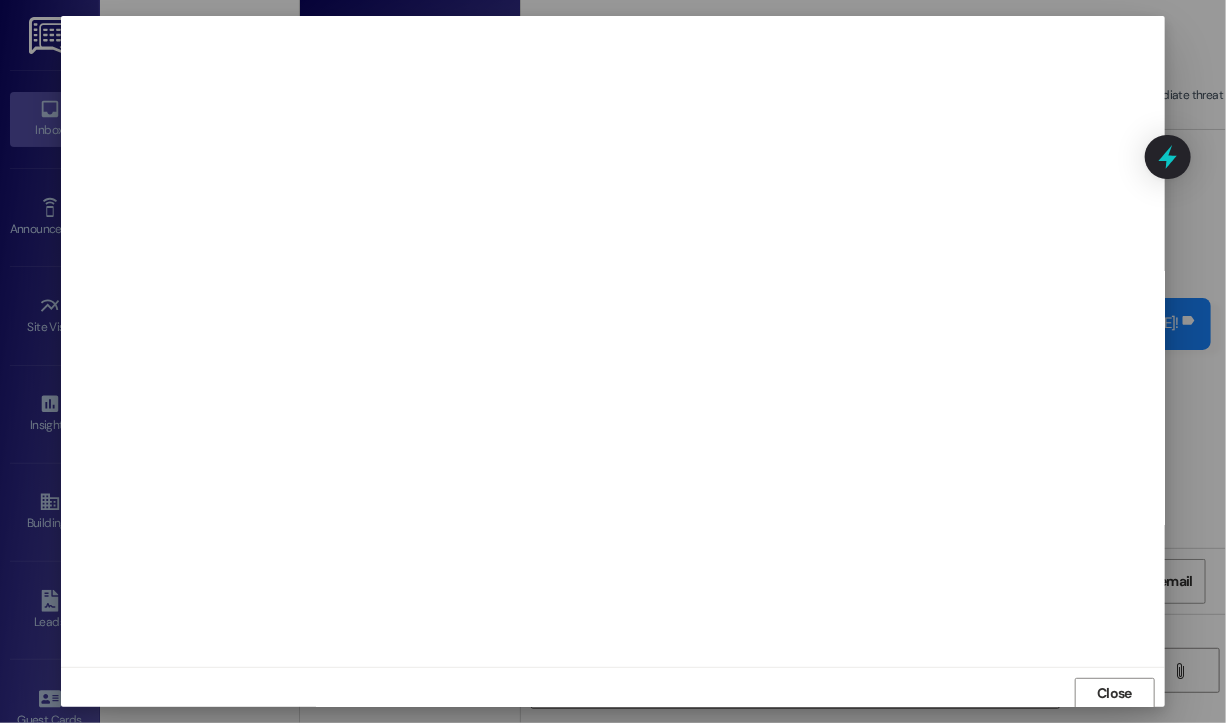 scroll, scrollTop: 2, scrollLeft: 0, axis: vertical 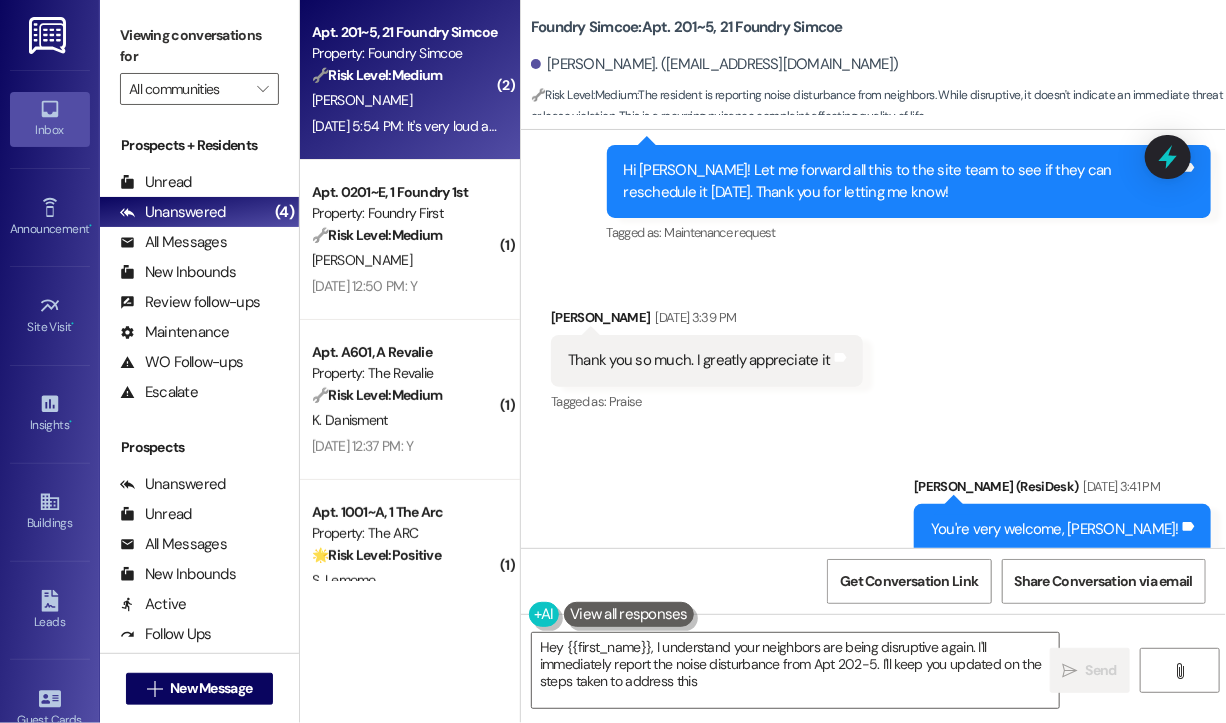 type on "Hey {{first_name}}, I understand your neighbors are being disruptive again. I'll immediately report the noise disturbance from Apt 202-5. I'll keep you updated on the steps taken to address this." 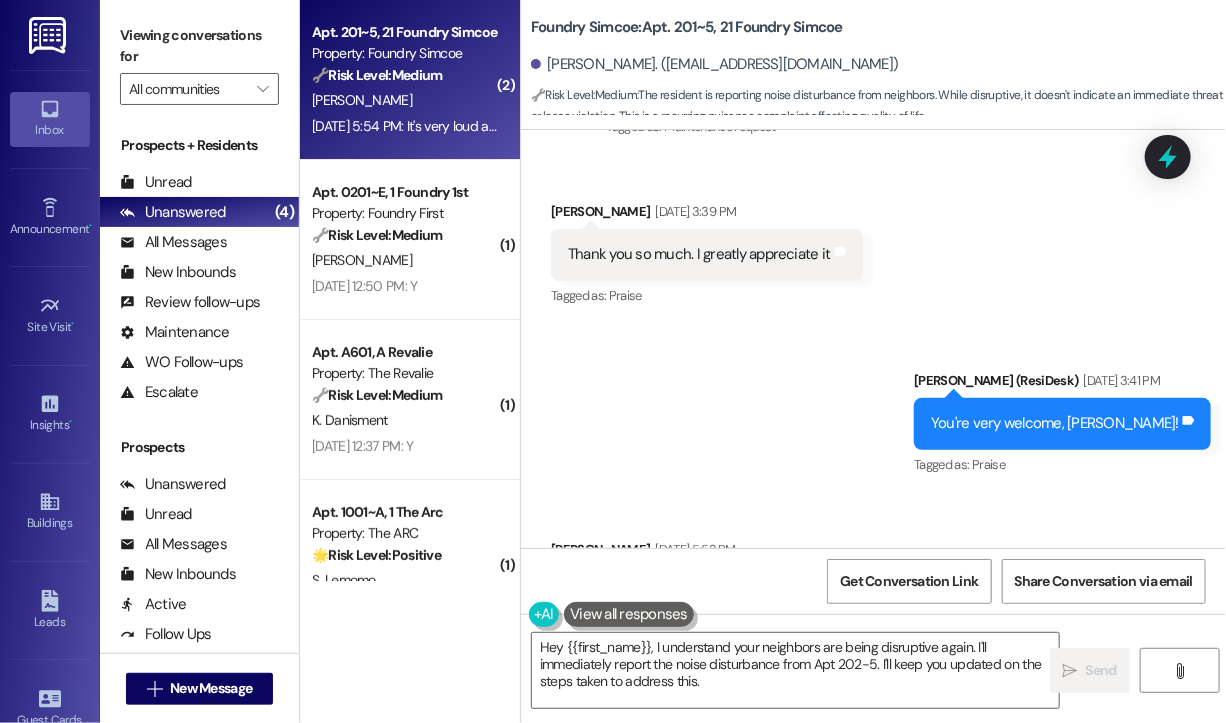 scroll, scrollTop: 41578, scrollLeft: 0, axis: vertical 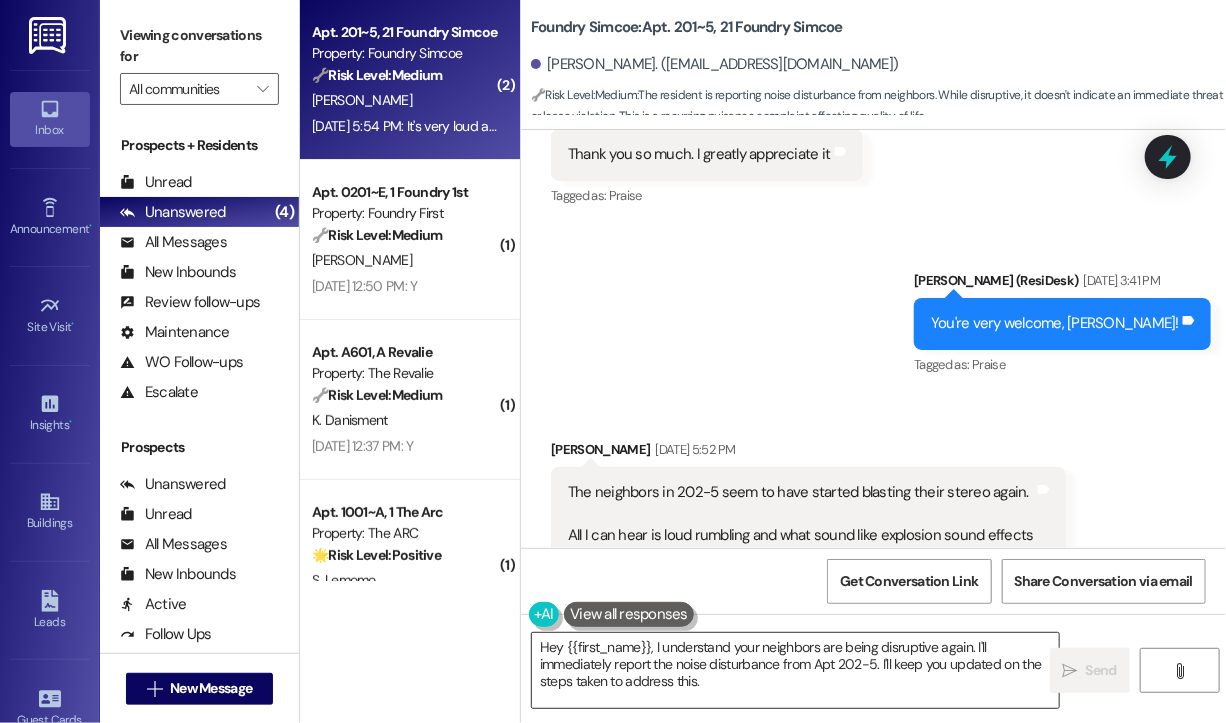 click on "Hey {{first_name}}, I understand your neighbors are being disruptive again. I'll immediately report the noise disturbance from Apt 202-5. I'll keep you updated on the steps taken to address this." at bounding box center (795, 670) 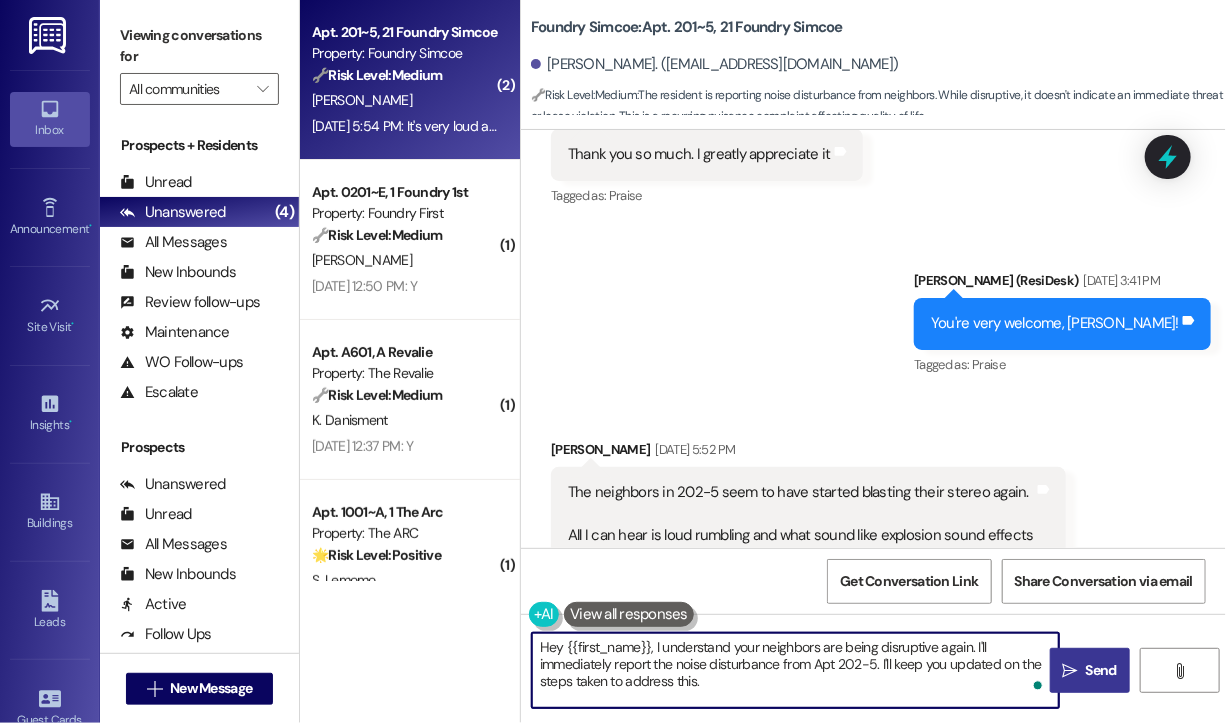 click on "Send" at bounding box center [1101, 670] 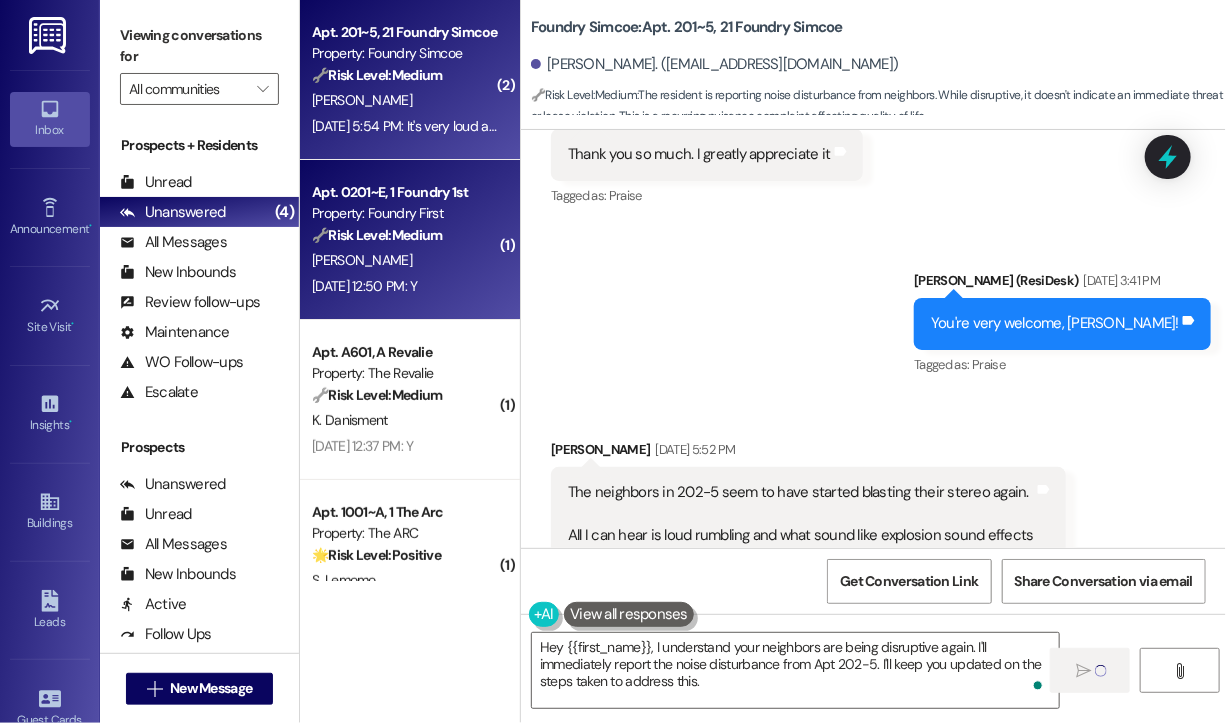 click on "Jul 18, 2025 at 12:50 PM: Y Jul 18, 2025 at 12:50 PM: Y" at bounding box center [364, 286] 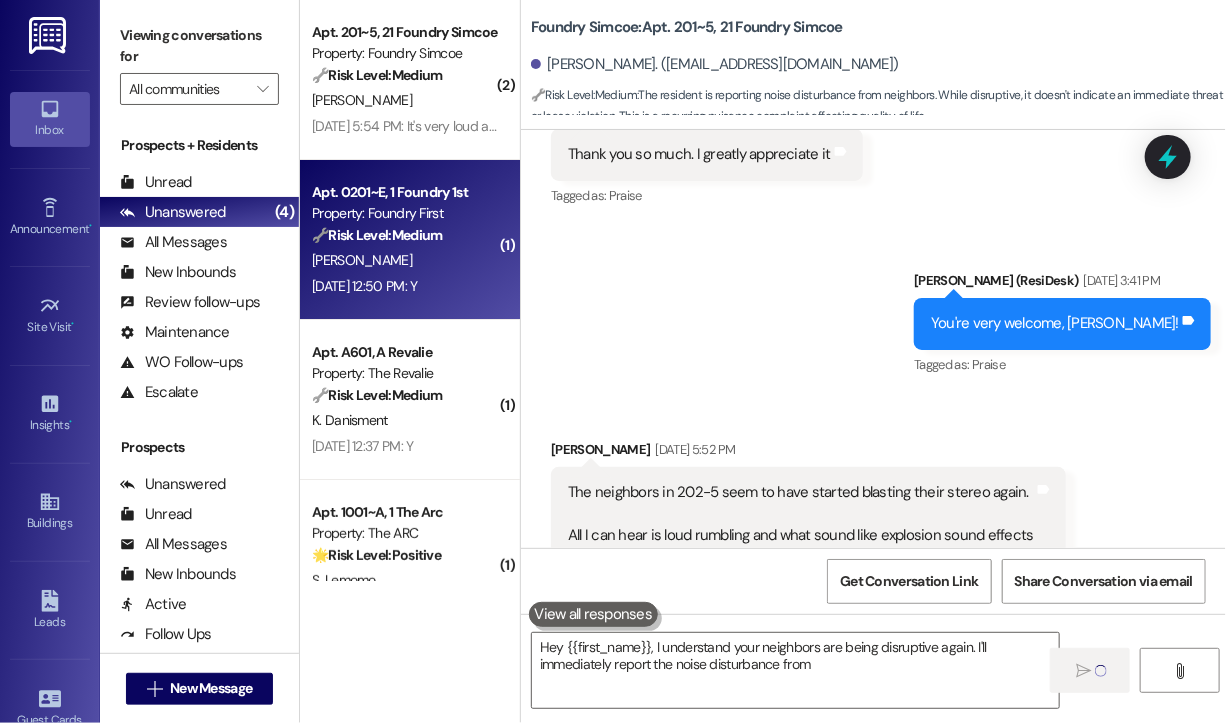 type on "Hey {{first_name}}, I understand your neighbors are being disruptive again. I'll immediately report the noise disturbance from" 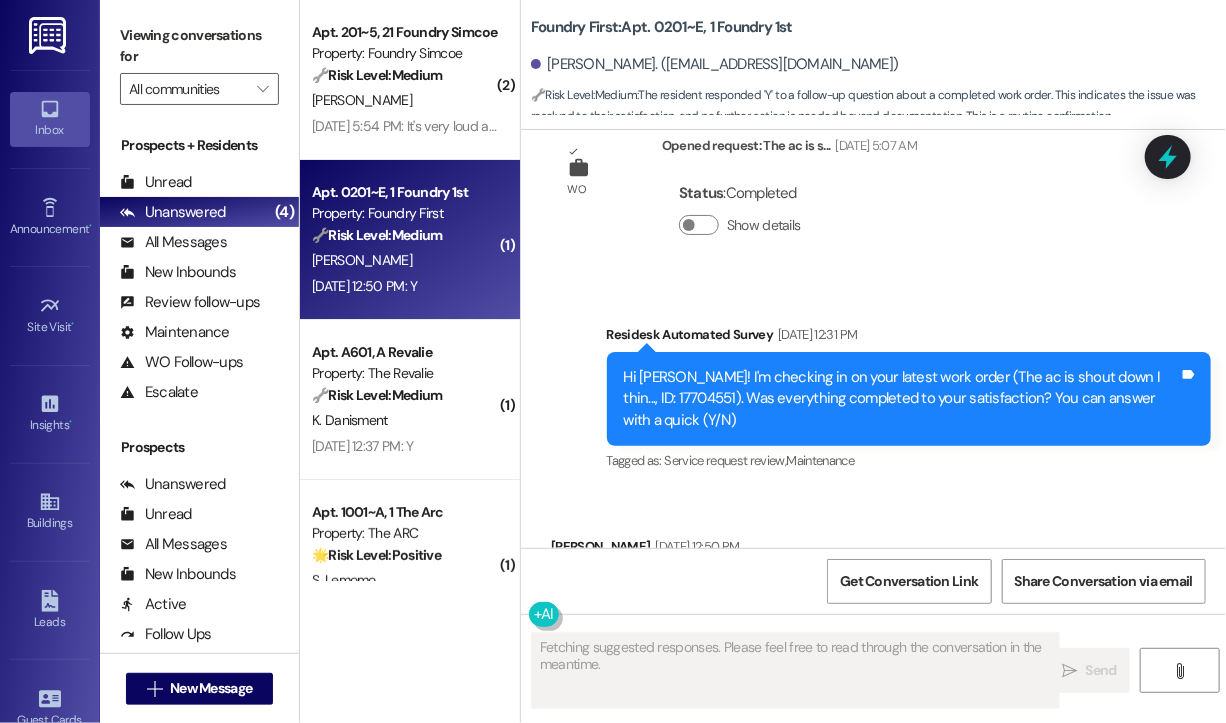 scroll, scrollTop: 3108, scrollLeft: 0, axis: vertical 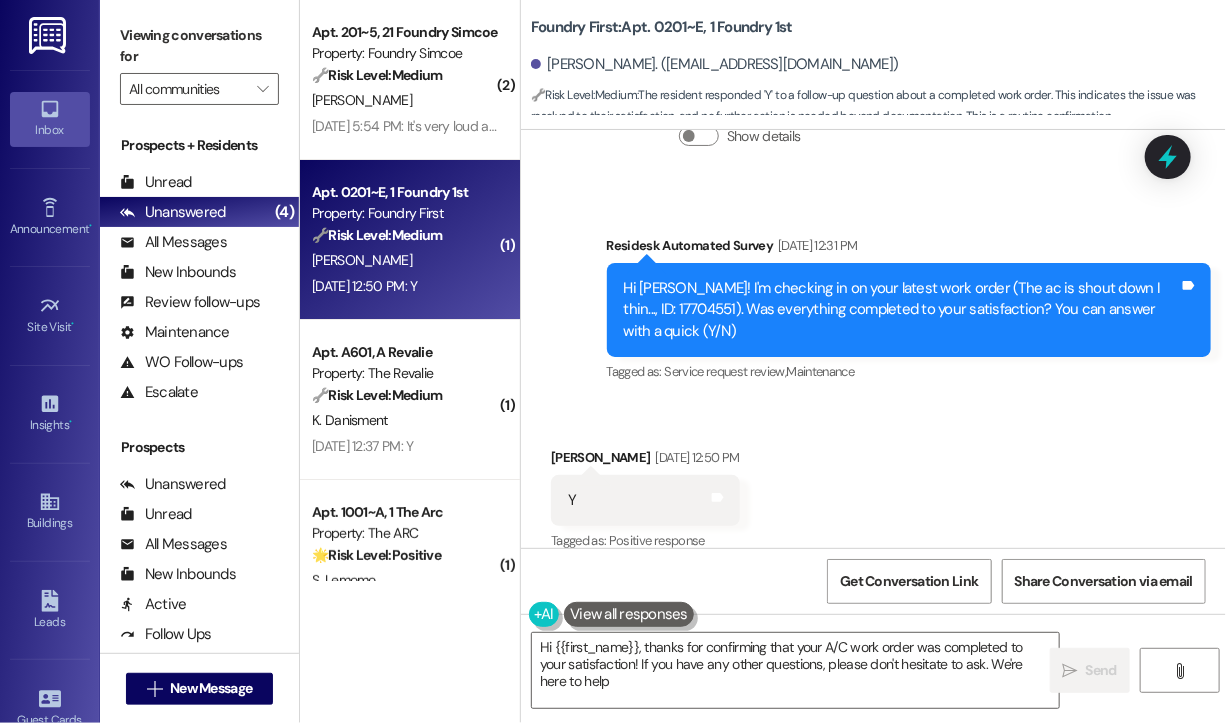 type on "Hi {{first_name}}, thanks for confirming that your A/C work order was completed to your satisfaction! If you have any other questions, please don't hesitate to ask. We're here to help!" 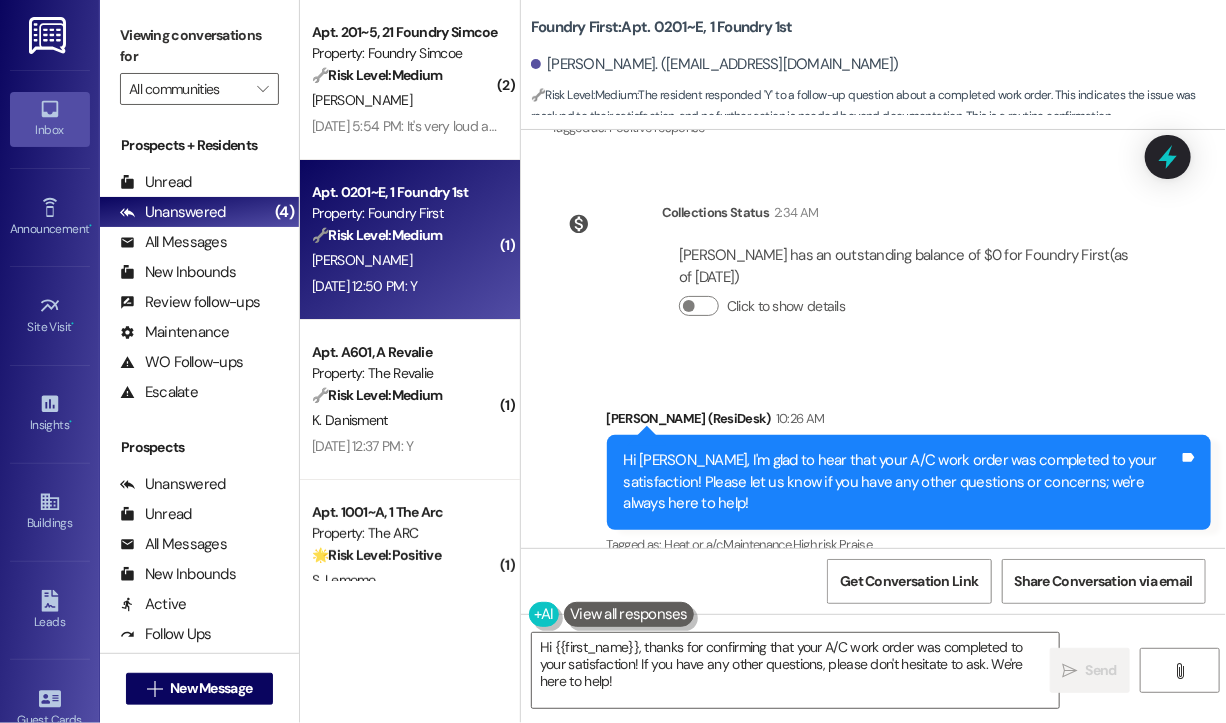 scroll, scrollTop: 3525, scrollLeft: 0, axis: vertical 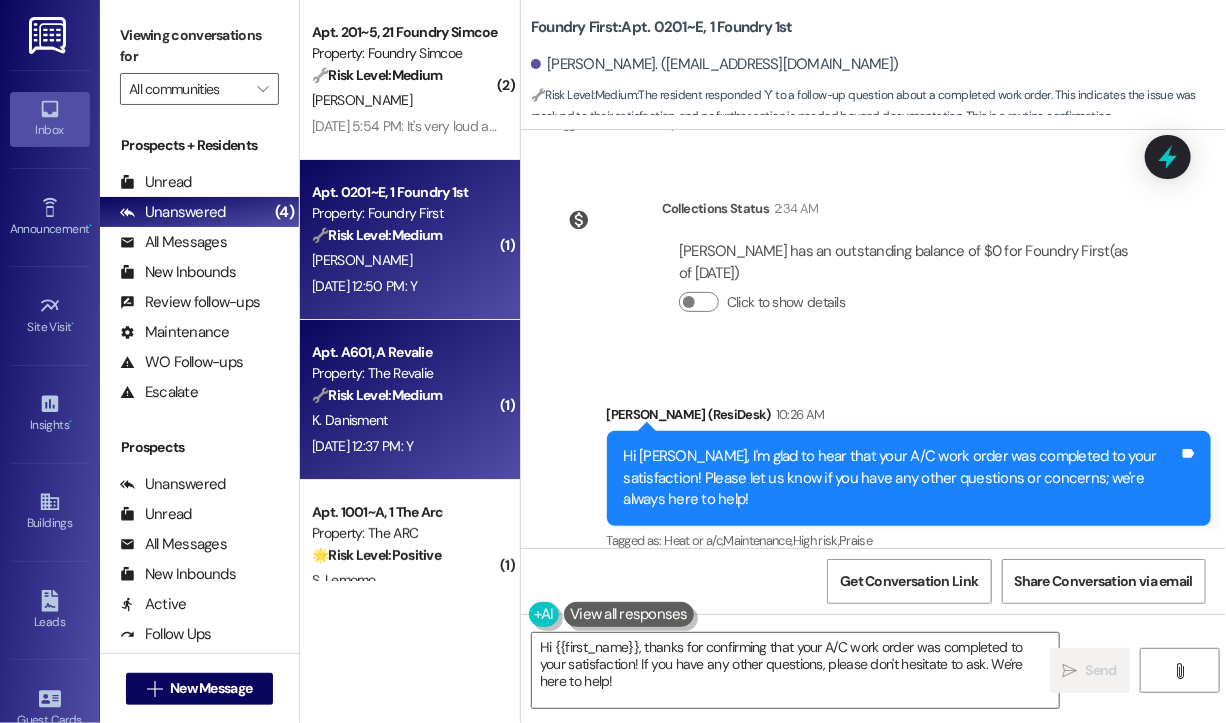 click on "Property: The Revalie" at bounding box center [404, 373] 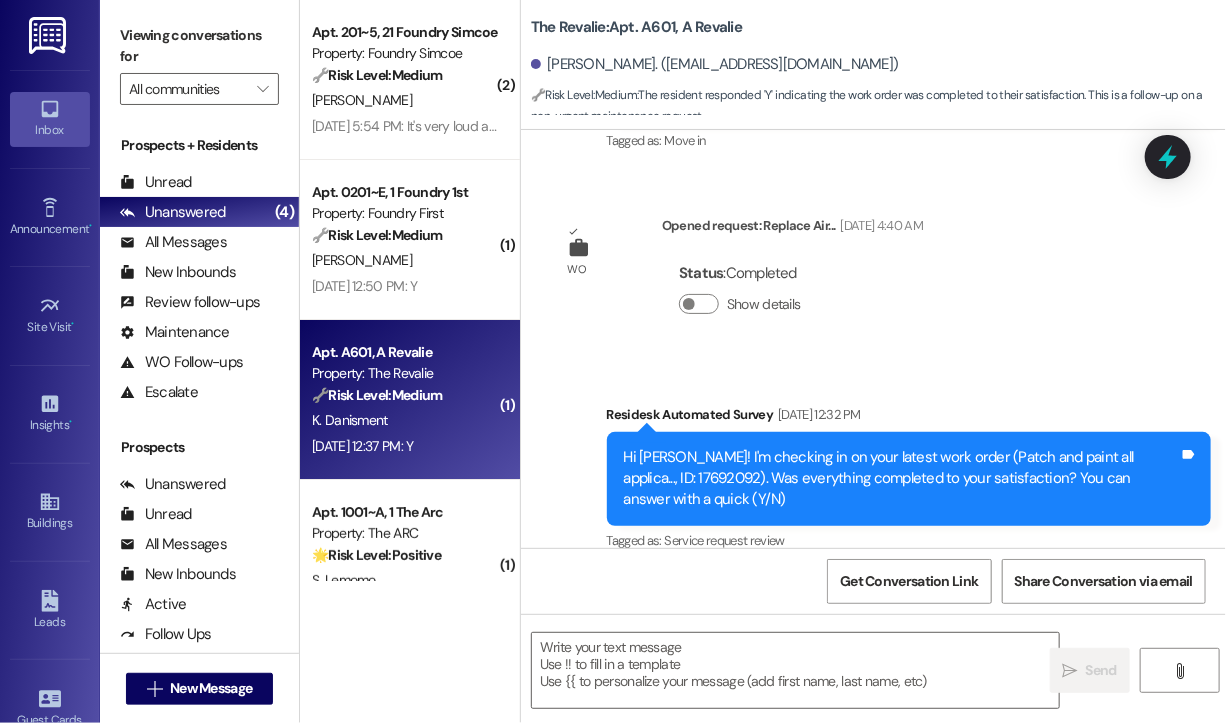type on "Fetching suggested responses. Please feel free to read through the conversation in the meantime." 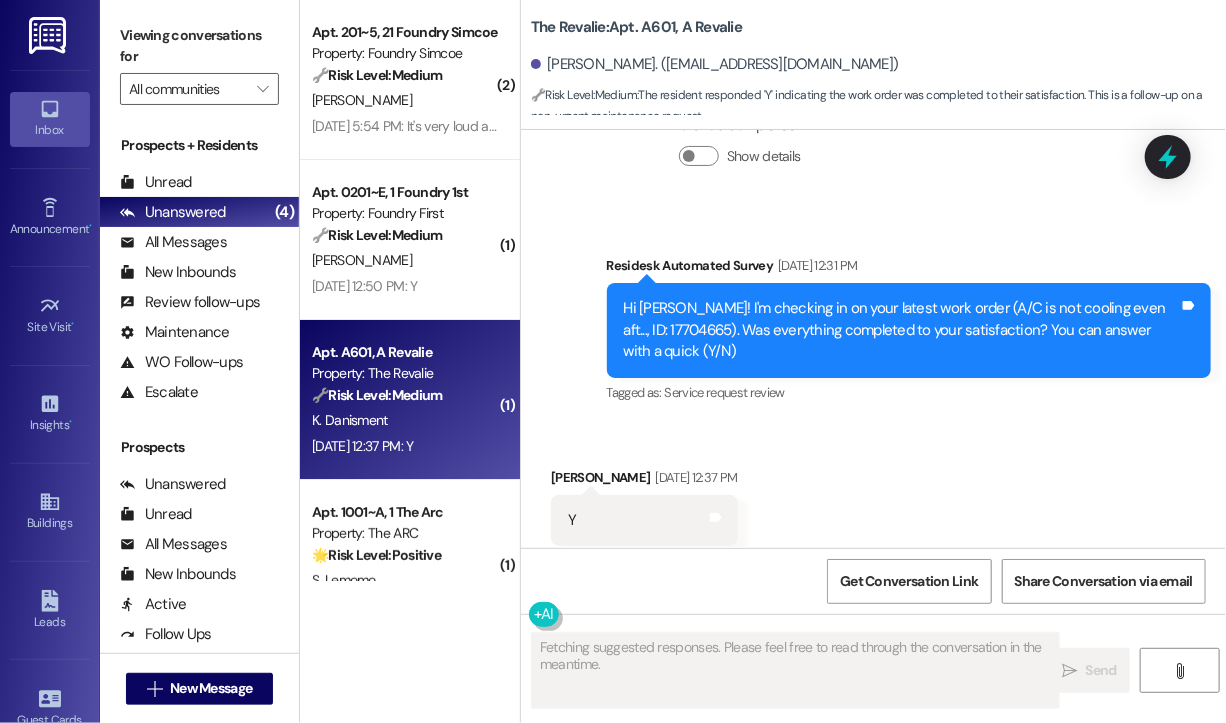 scroll, scrollTop: 1468, scrollLeft: 0, axis: vertical 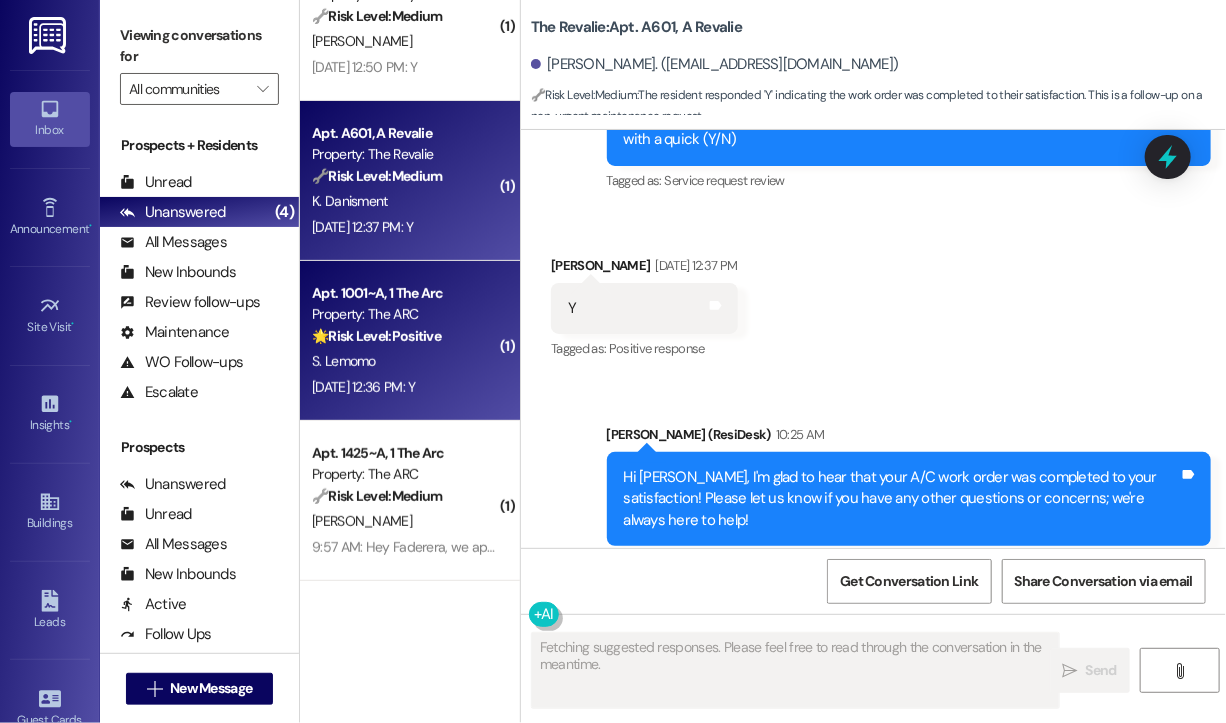 click on "S. Lemomo" at bounding box center (404, 361) 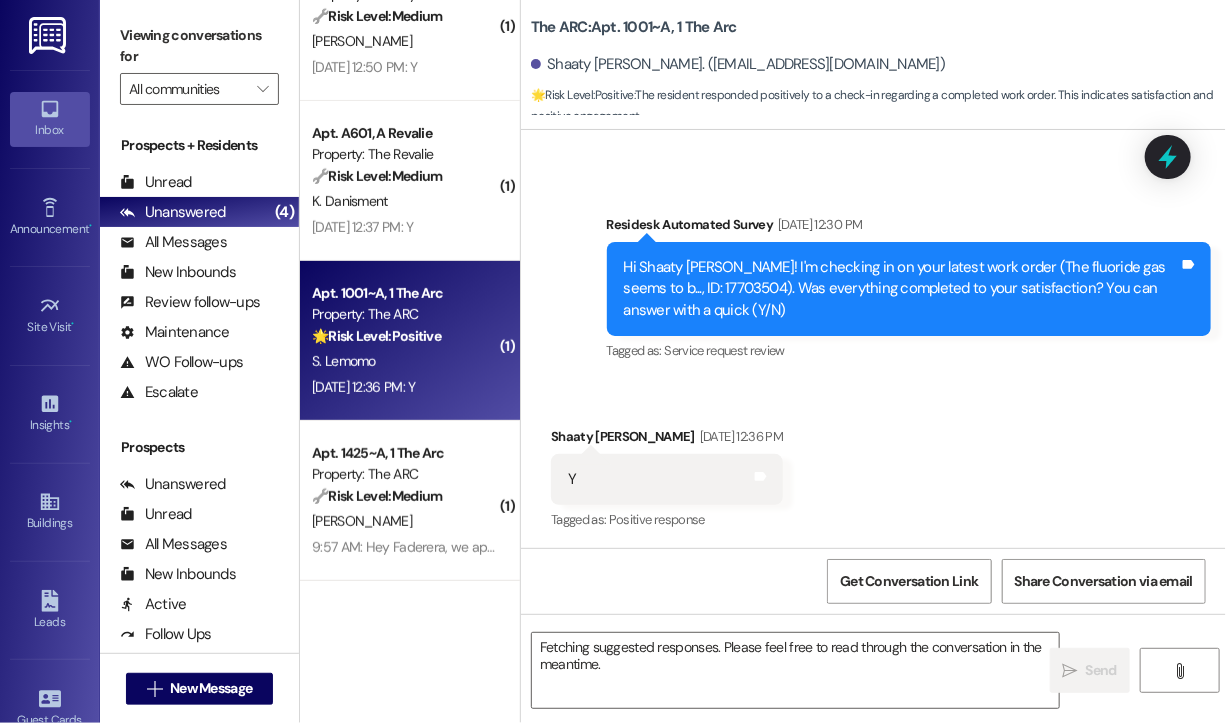 scroll, scrollTop: 13696, scrollLeft: 0, axis: vertical 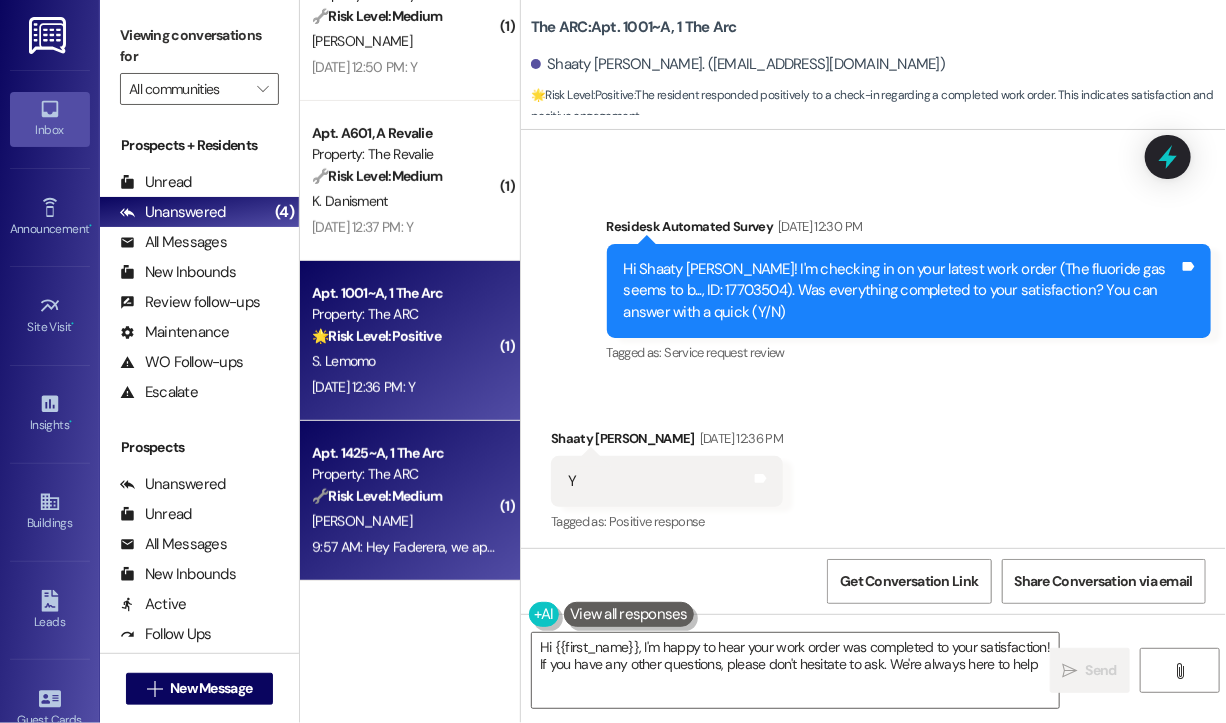 type on "Hi {{first_name}}, I'm happy to hear your work order was completed to your satisfaction! If you have any other questions, please don't hesitate to ask. We're always here to help!" 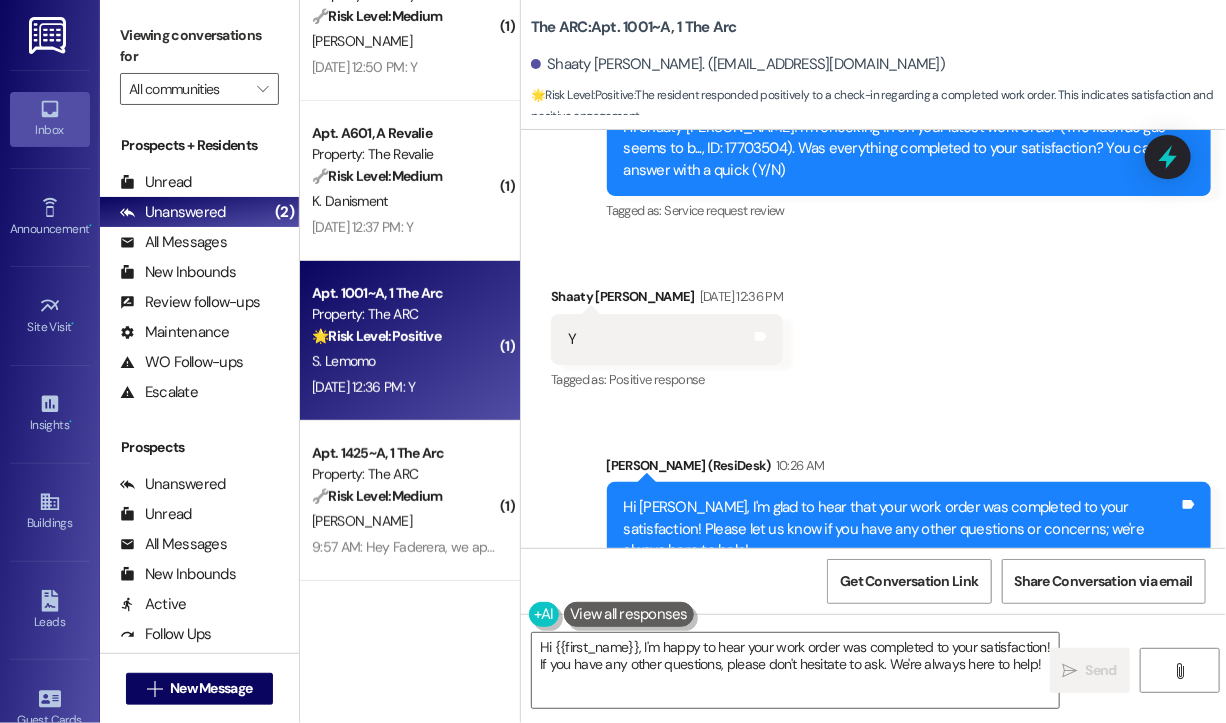 scroll, scrollTop: 13908, scrollLeft: 0, axis: vertical 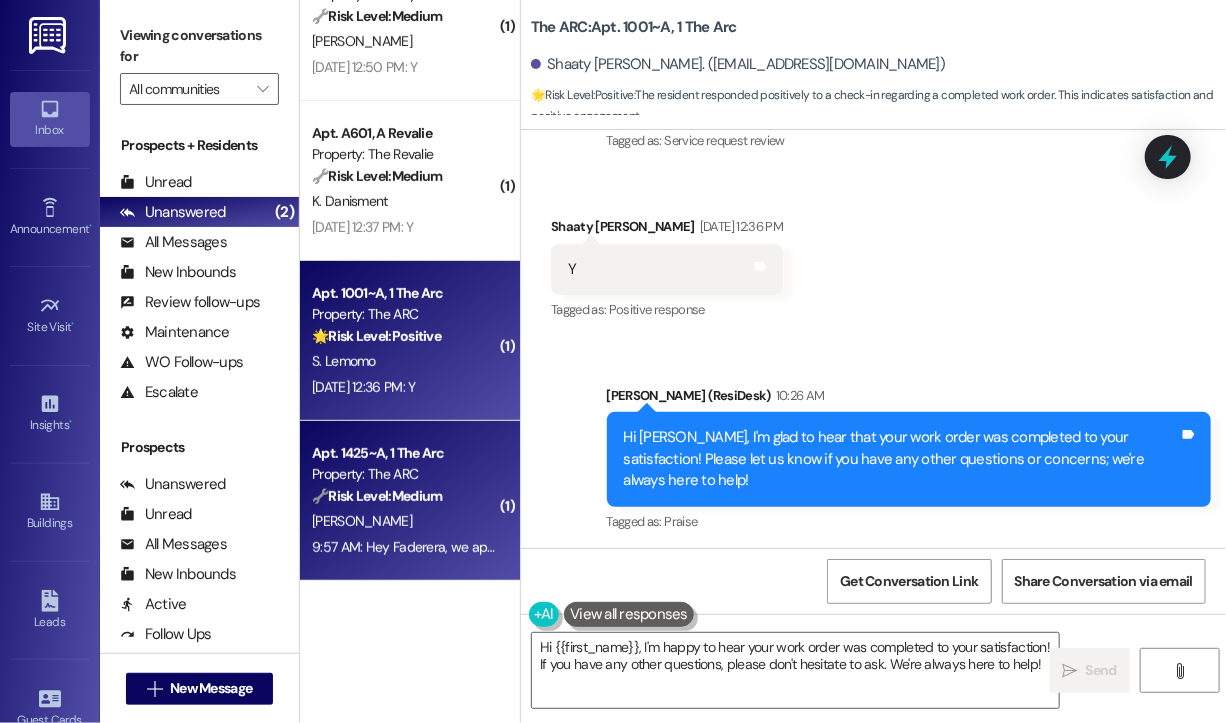 click on "F. Kassim-Bashua" at bounding box center (404, 521) 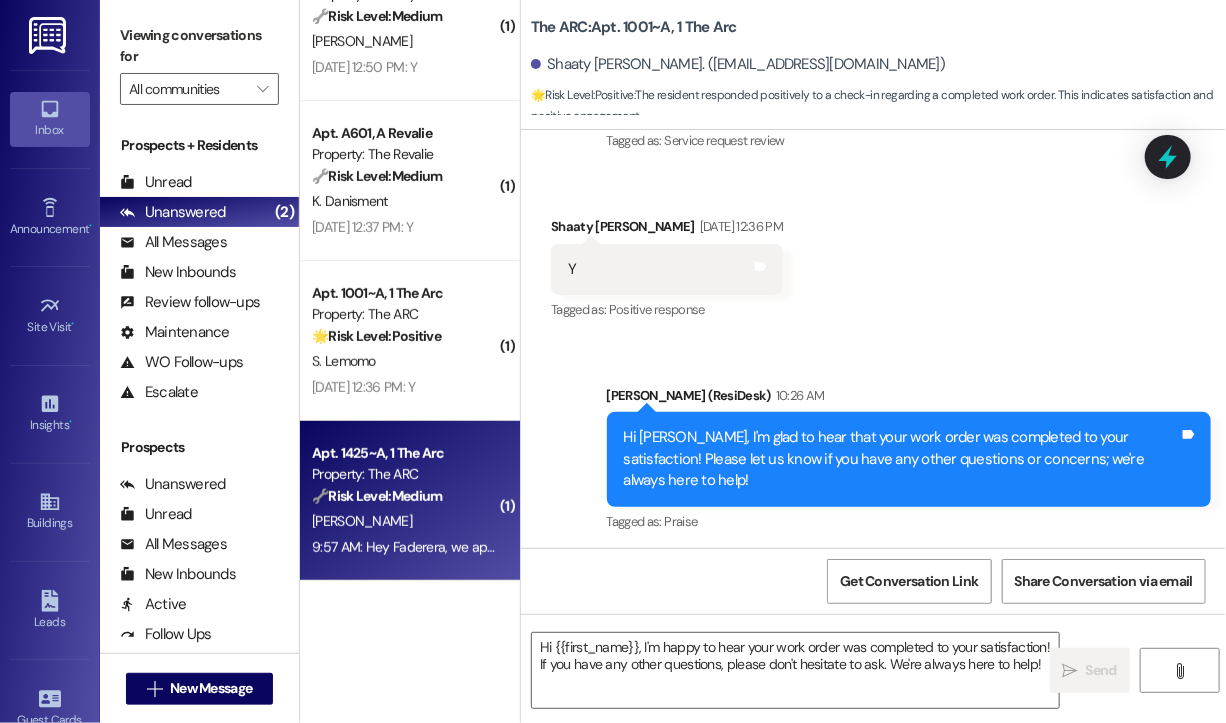type on "Fetching suggested responses. Please feel free to read through the conversation in the meantime." 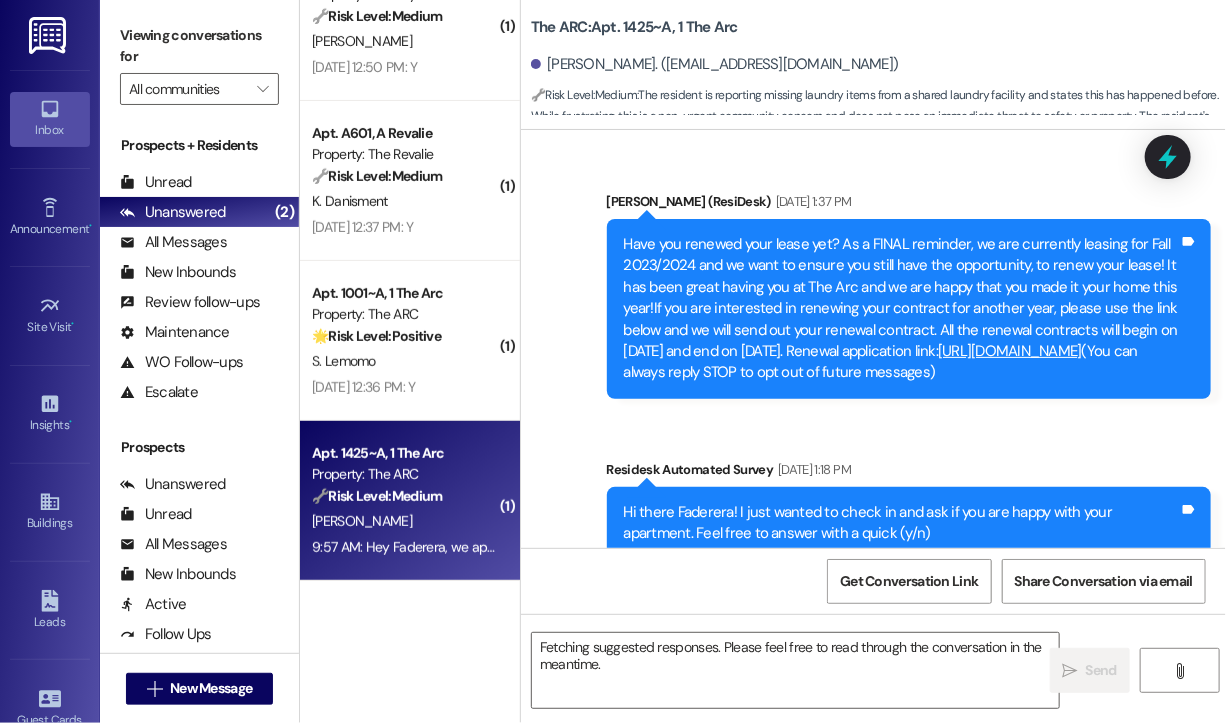 scroll, scrollTop: 10518, scrollLeft: 0, axis: vertical 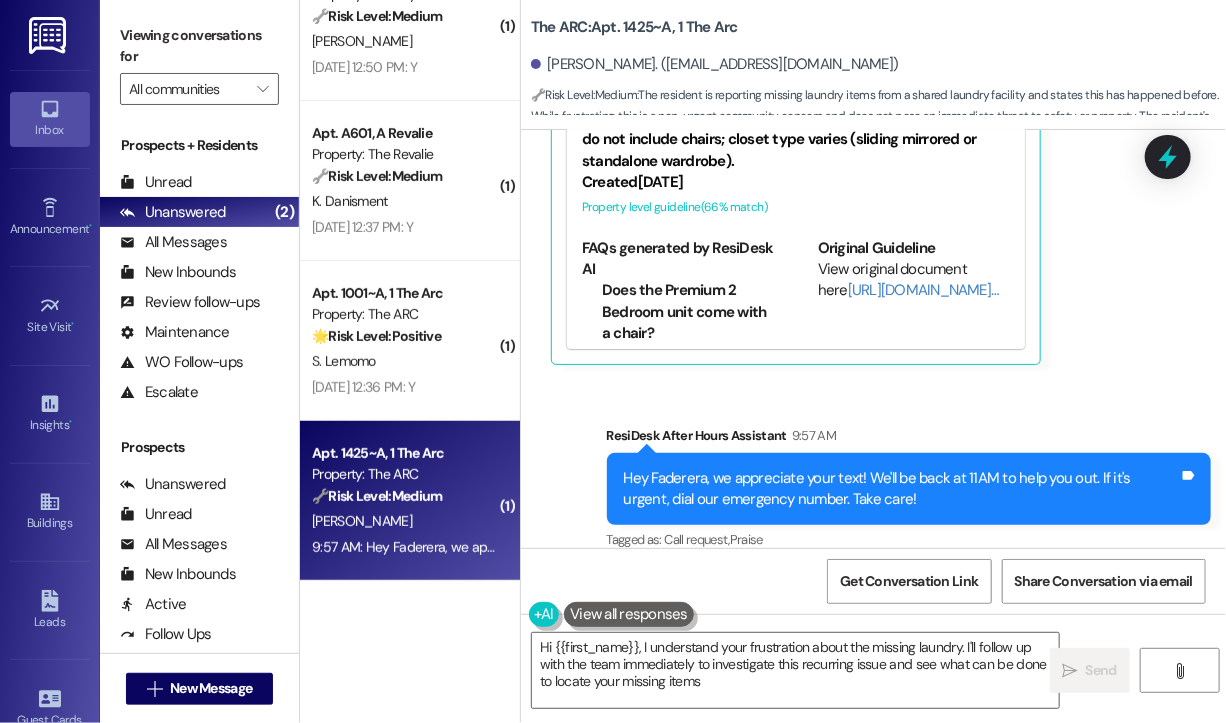 type on "Hi {{first_name}}, I understand your frustration about the missing laundry. I'll follow up with the team immediately to investigate this recurring issue and see what can be done to locate your missing items." 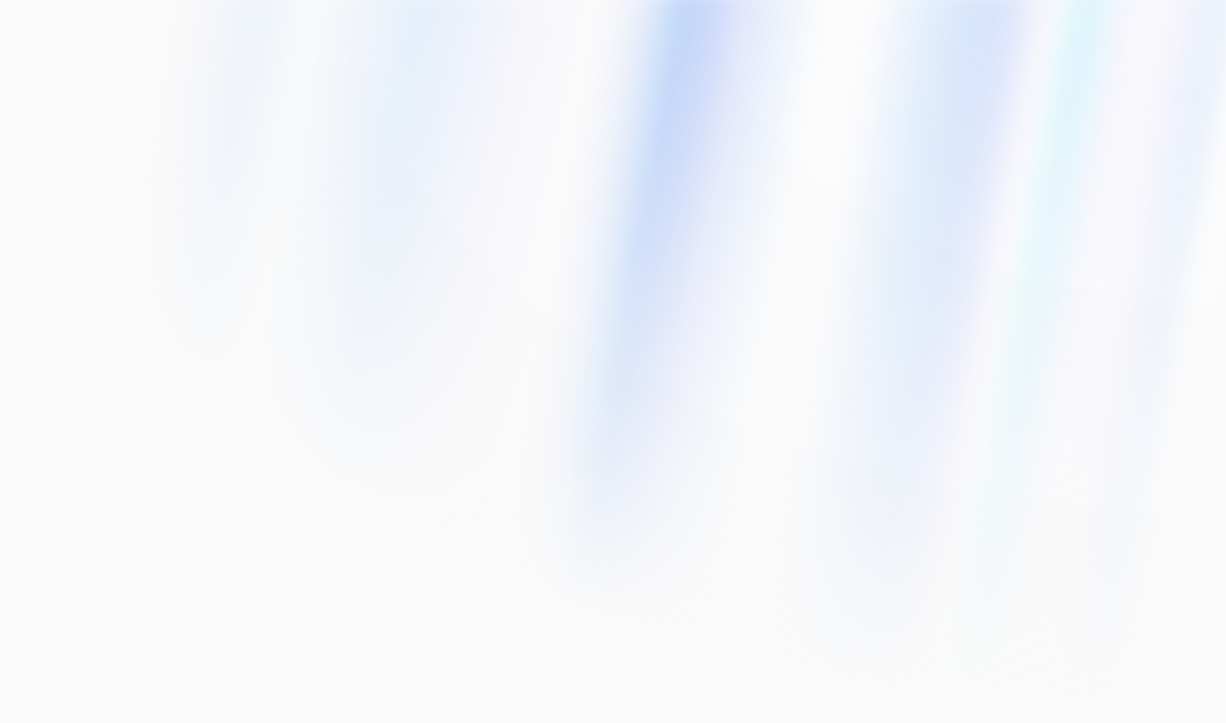 scroll, scrollTop: 0, scrollLeft: 0, axis: both 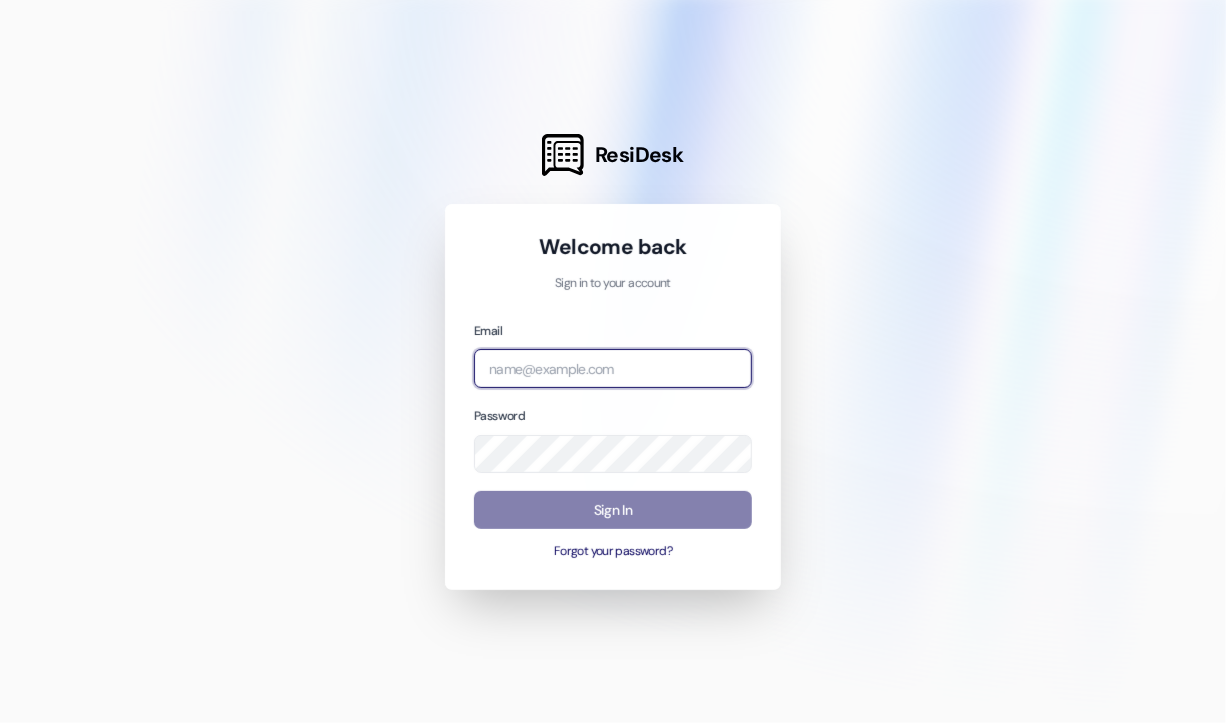 click at bounding box center [613, 368] 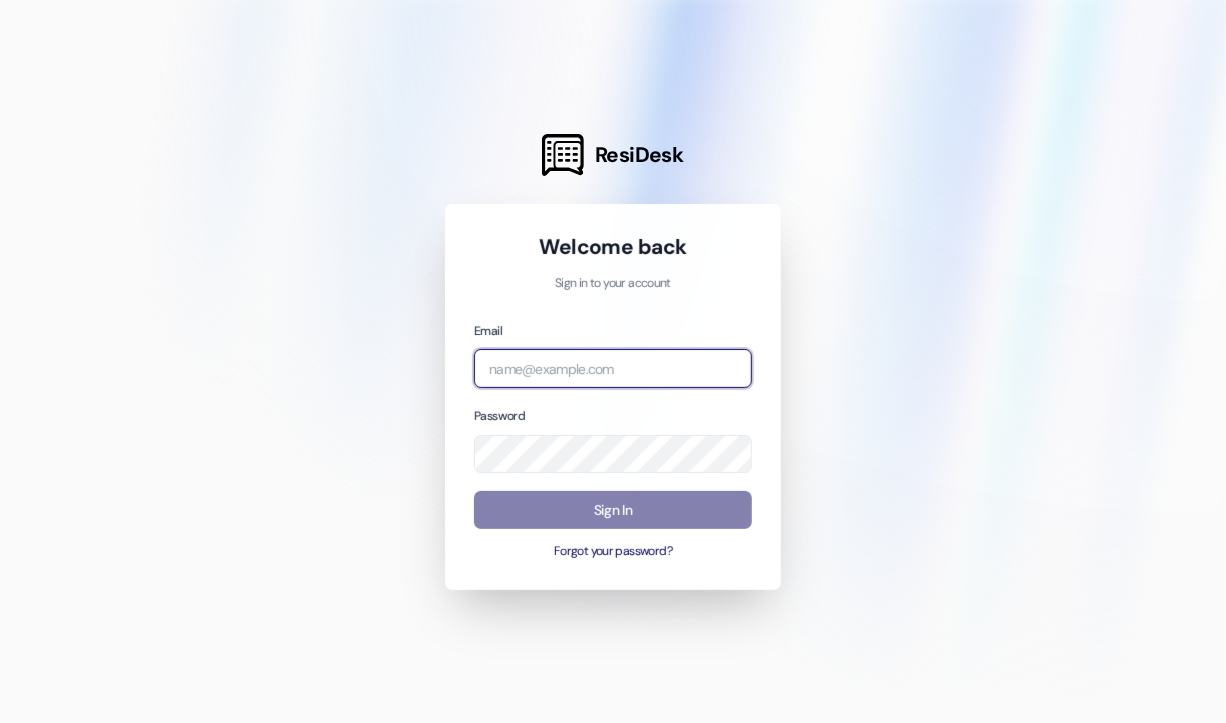 type on "automated-surveys-haven_residential-[PERSON_NAME].roles@haven_[DOMAIN_NAME]" 